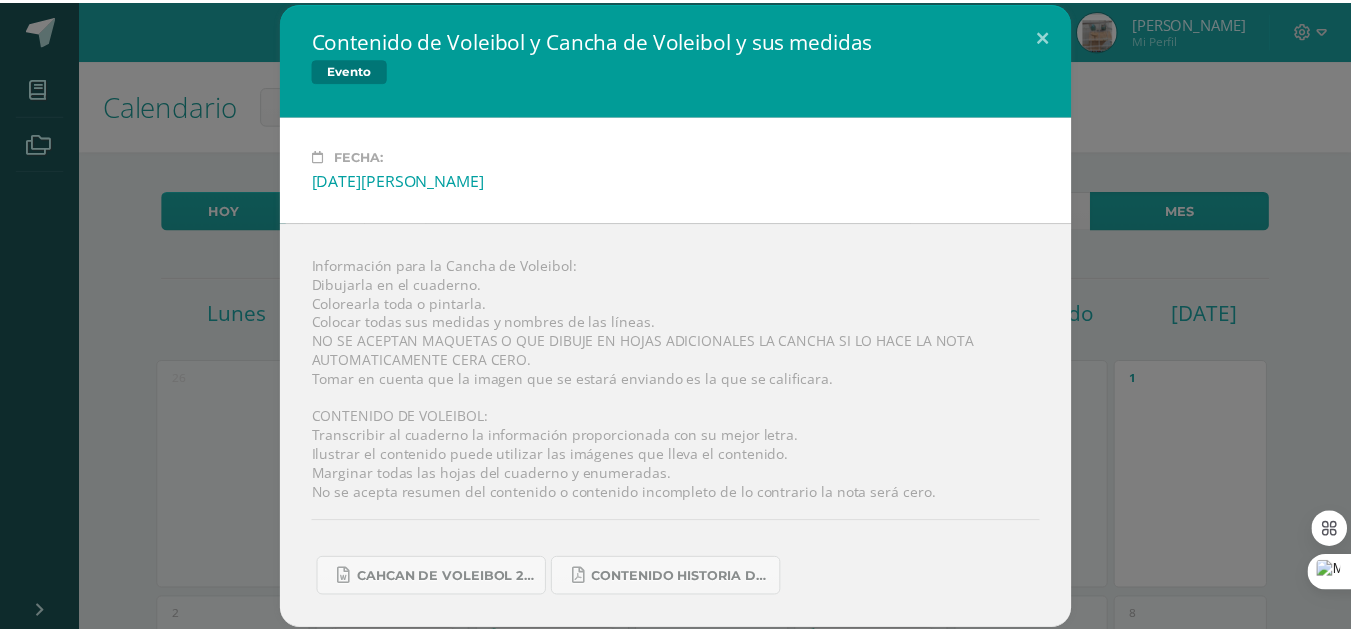 scroll, scrollTop: 266, scrollLeft: 0, axis: vertical 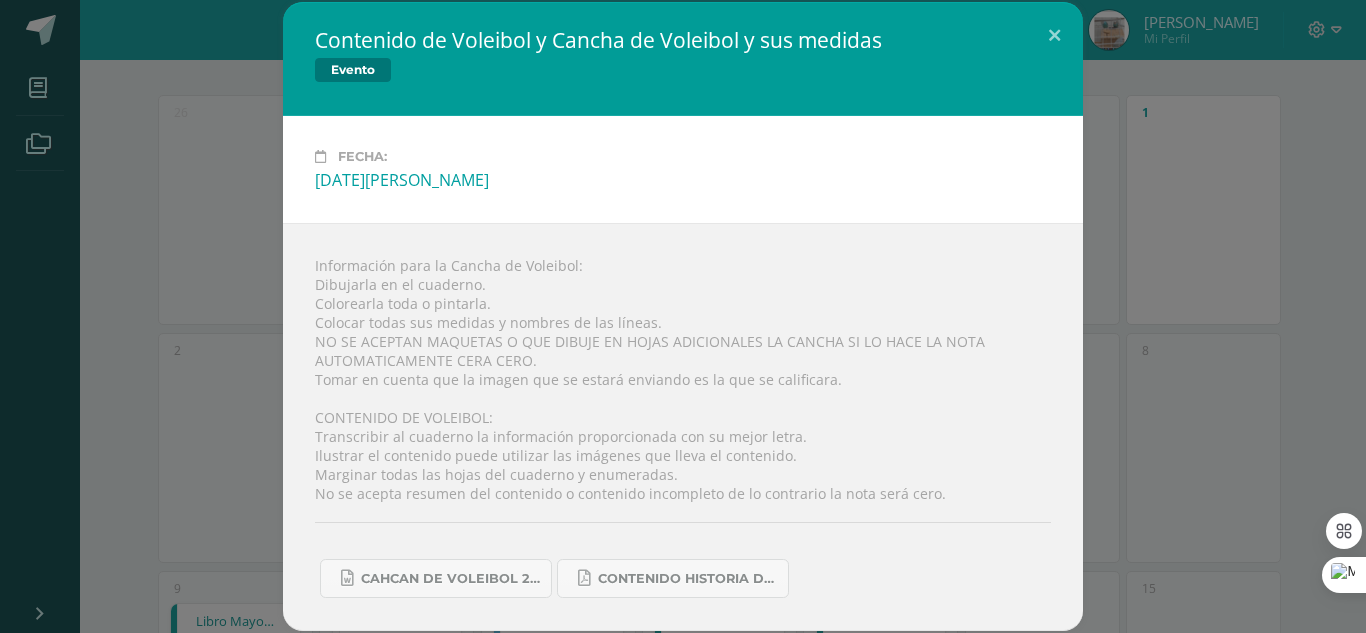 click on "Contenido de Voleibol y Cancha de Voleibol y sus medidas Evento
Fecha:
Martes 03 de Junio
Información para la Cancha de Voleibol: Dibujarla en el cuaderno. Colorearla toda o pintarla. Colocar todas sus medidas y nombres de las líneas. NO SE ACEPTAN MAQUETAS O QUE DIBUJE EN HOJAS ADICIONALES LA CANCHA SI LO HACE LA NOTA AUTOMATICAMENTE CERA CERO.  Tomar en cuenta que la imagen que se estará enviando es la que se calificara. CONTENIDO DE VOLEIBOL: Transcribir al cuaderno la información proporcionada con su mejor letra. Ilustrar el contenido puede utilizar las imágenes que lleva el contenido. Marginar todas las hojas del cuaderno y enumeradas." at bounding box center [683, 316] 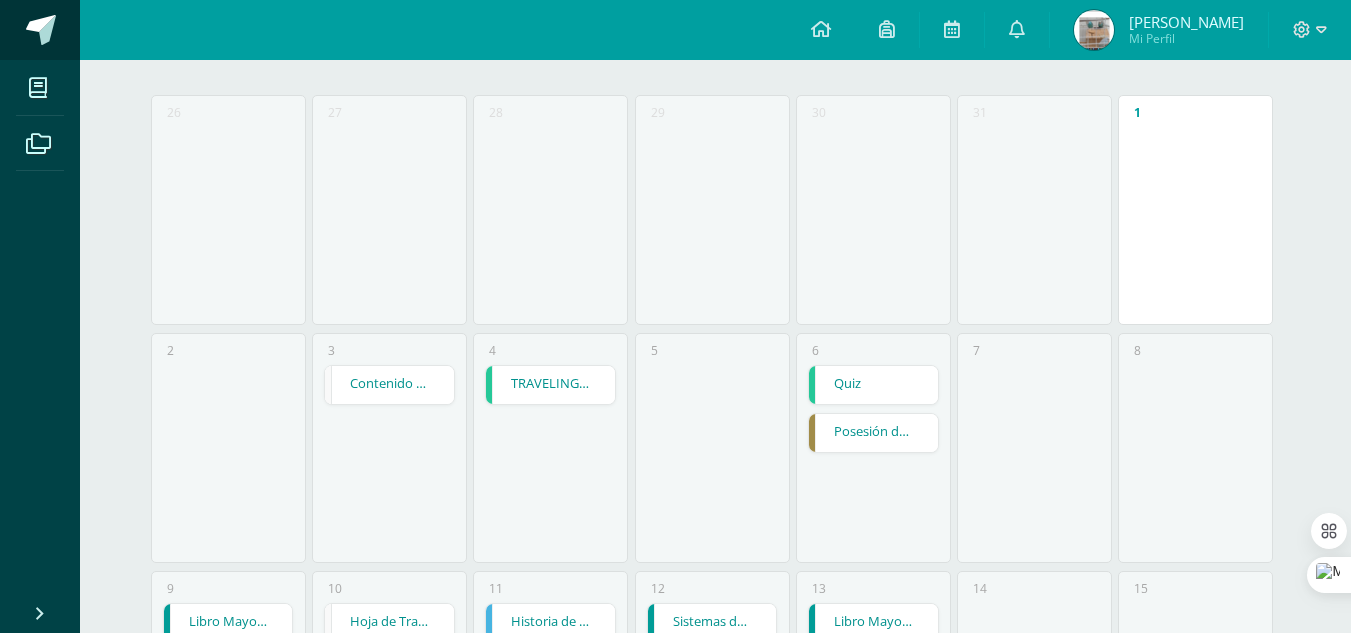 click at bounding box center [41, 30] 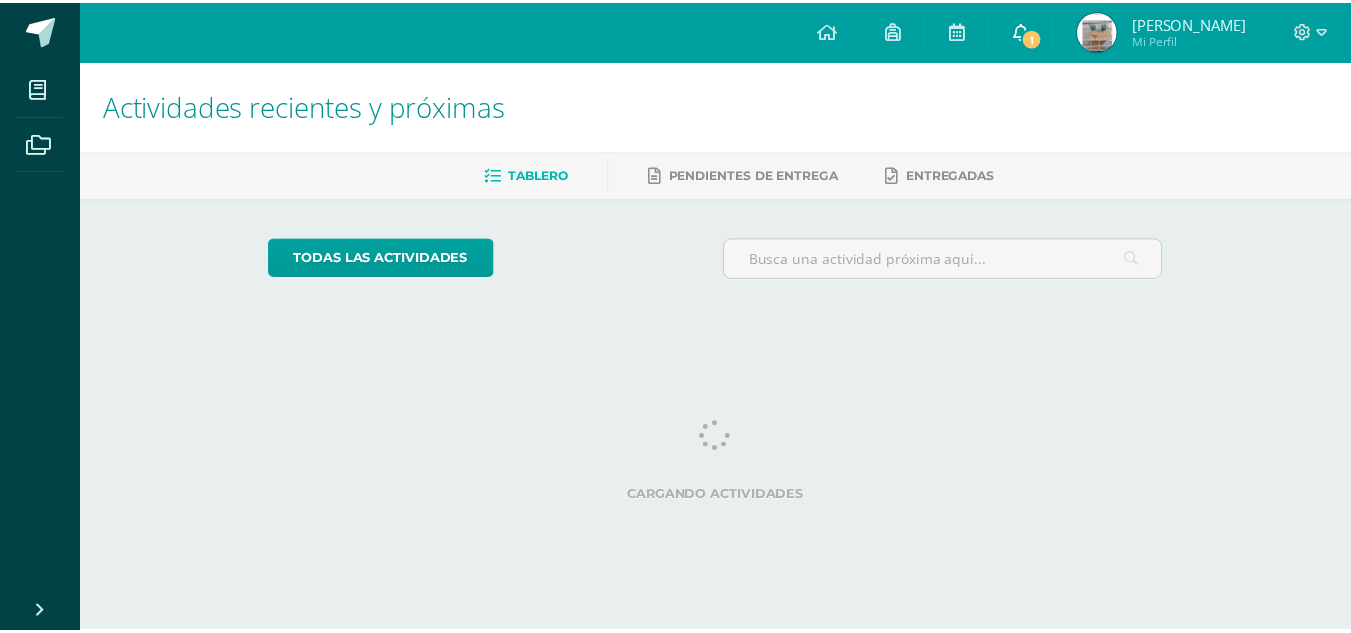 scroll, scrollTop: 0, scrollLeft: 0, axis: both 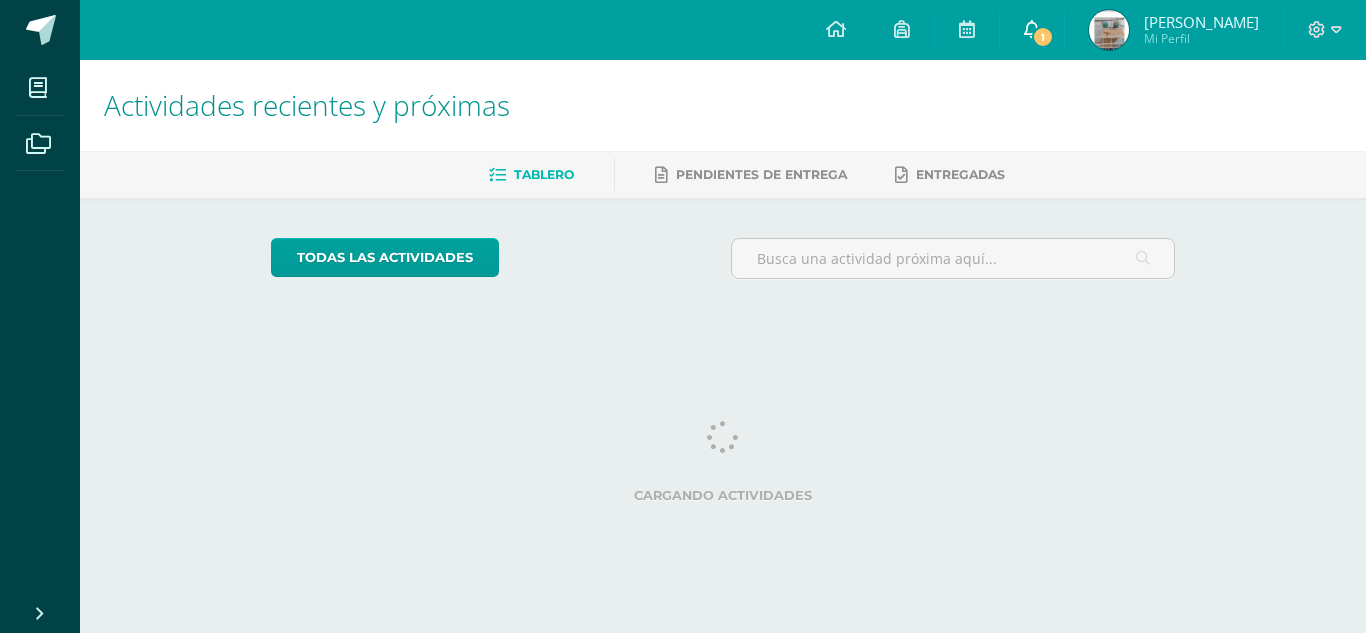 click on "1" at bounding box center (1043, 37) 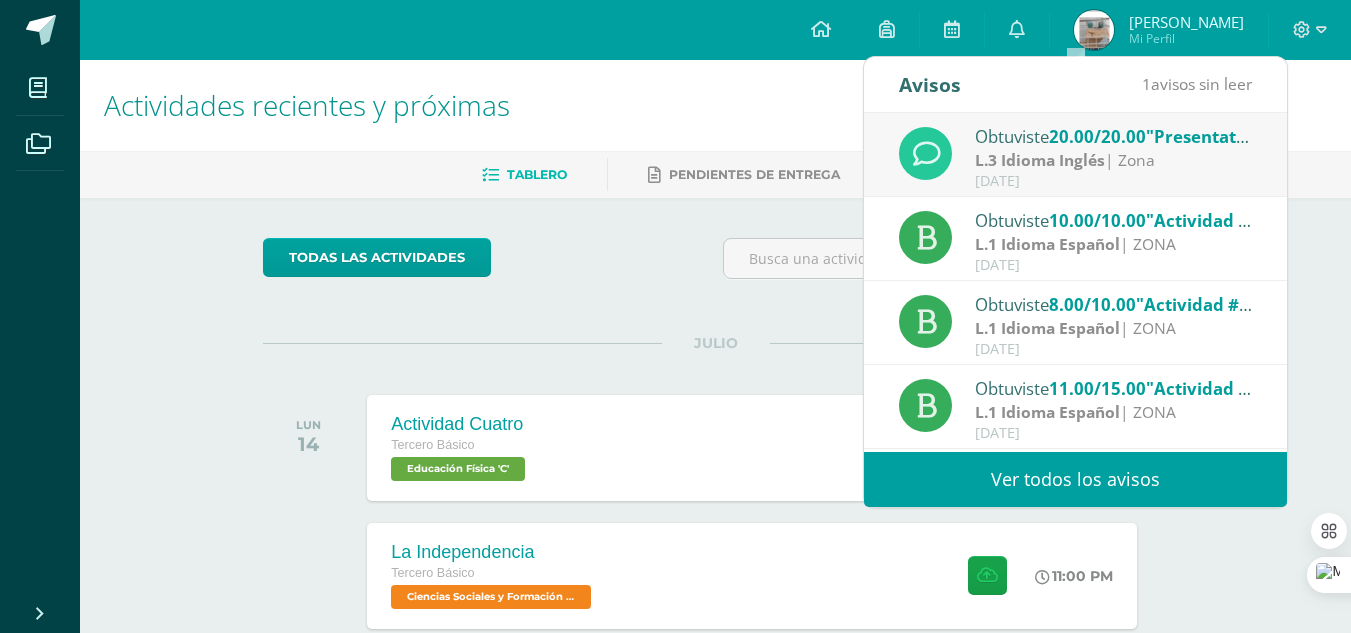 click on "20.00/20.00" at bounding box center (1097, 136) 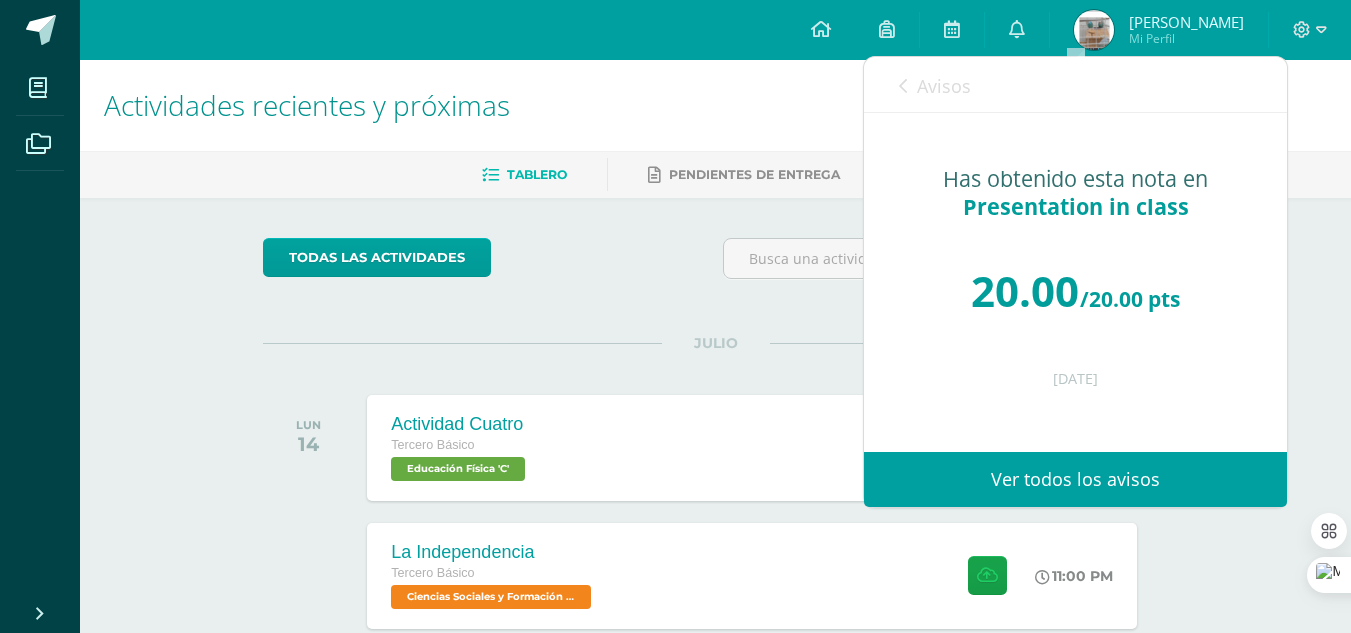 click on "Avisos" at bounding box center [935, 85] 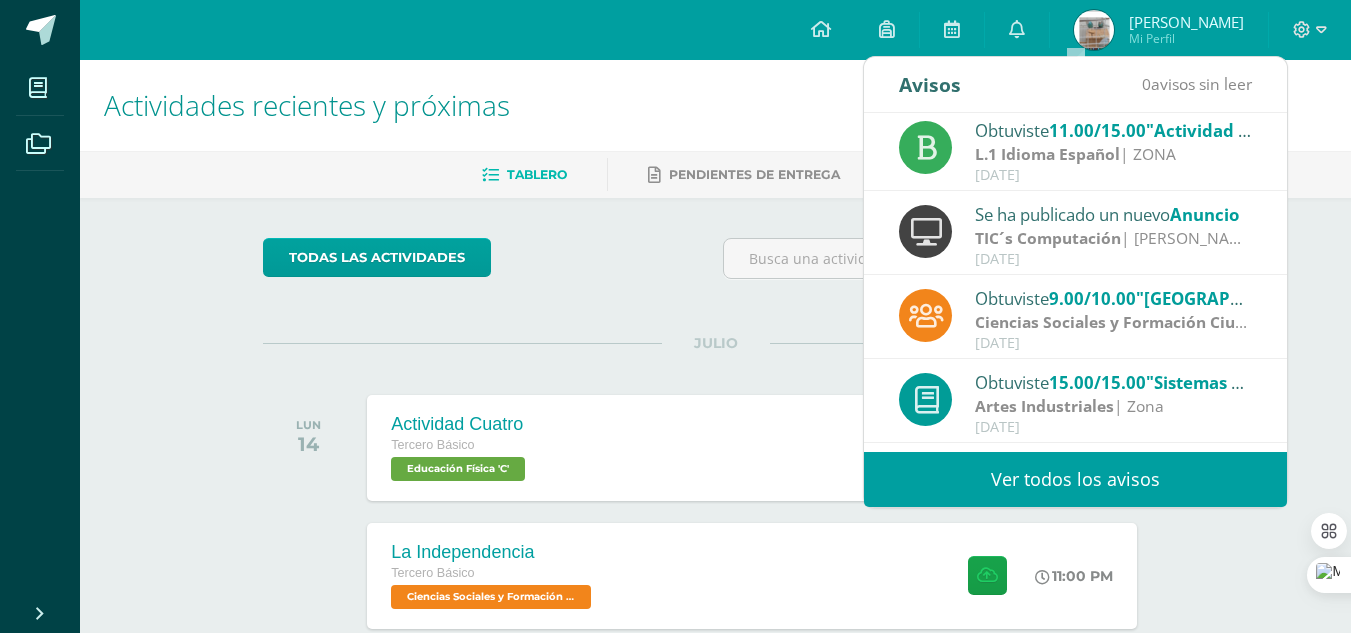 scroll, scrollTop: 0, scrollLeft: 0, axis: both 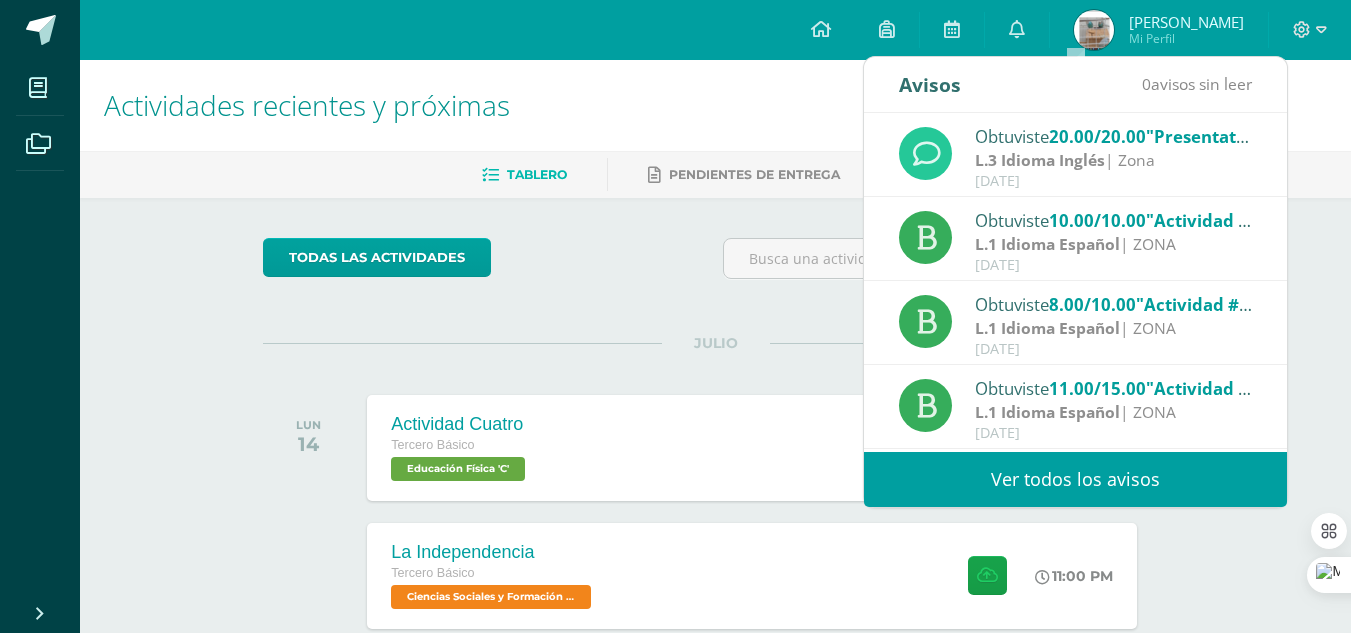 click on "Mi Perfil" at bounding box center [1186, 38] 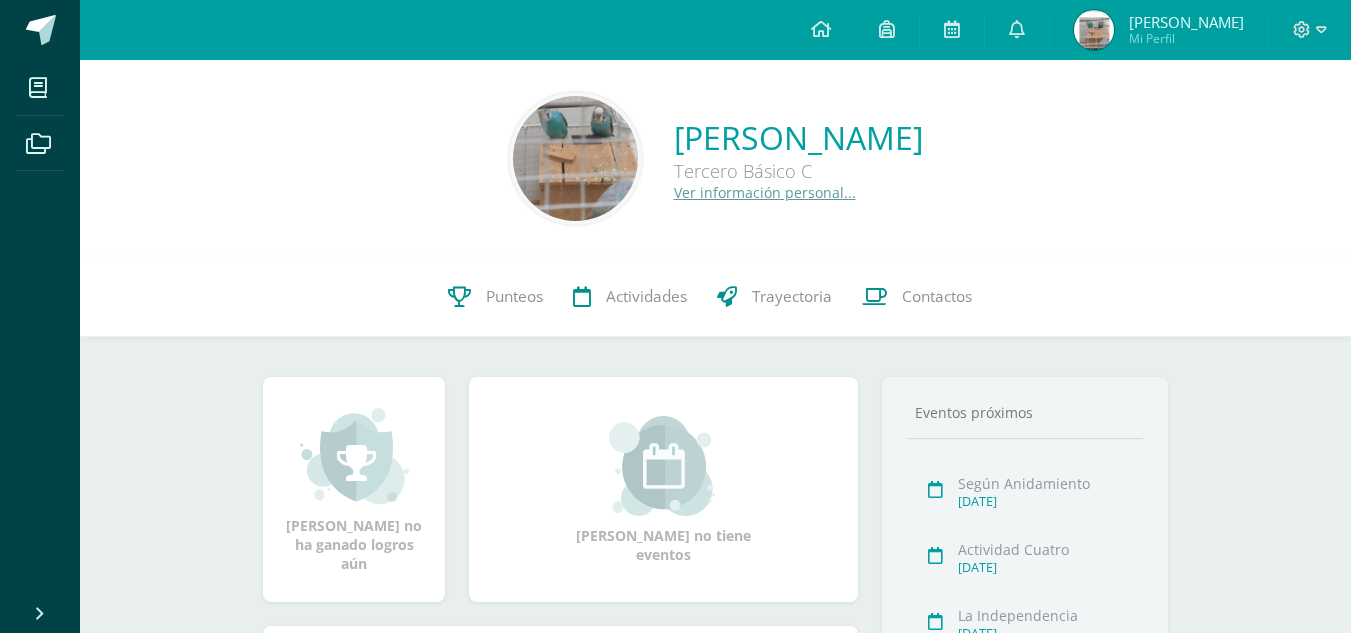 scroll, scrollTop: 0, scrollLeft: 0, axis: both 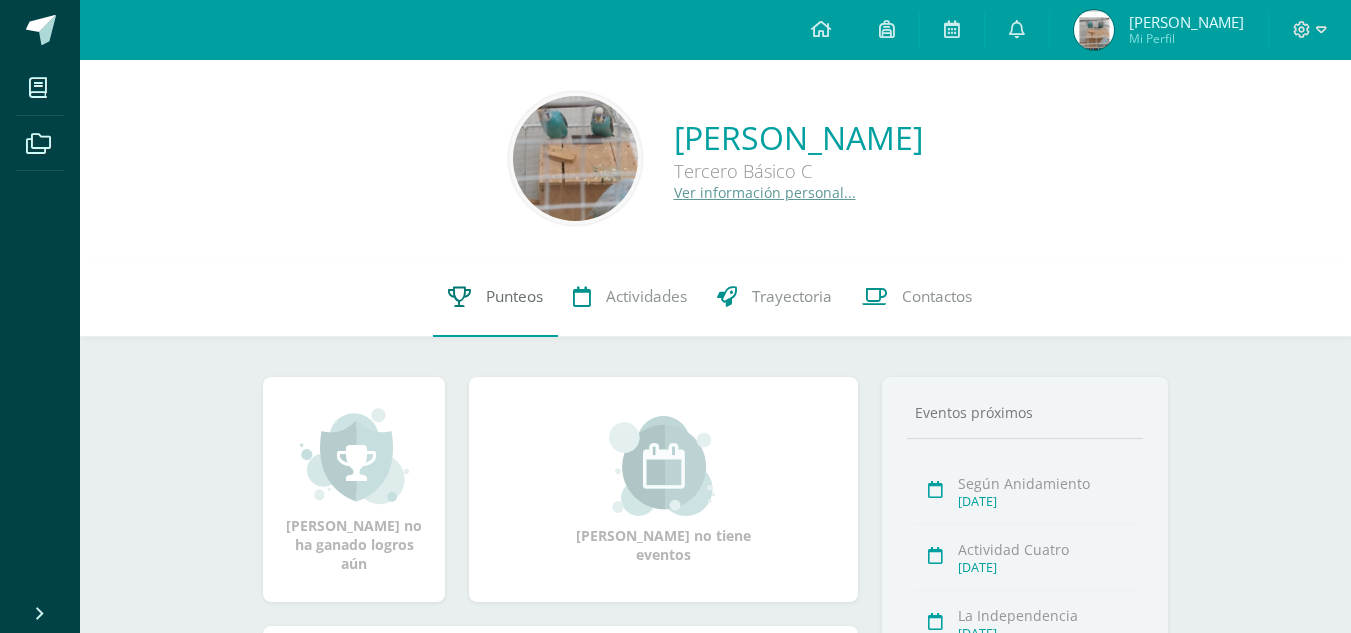 click on "Punteos" at bounding box center [495, 297] 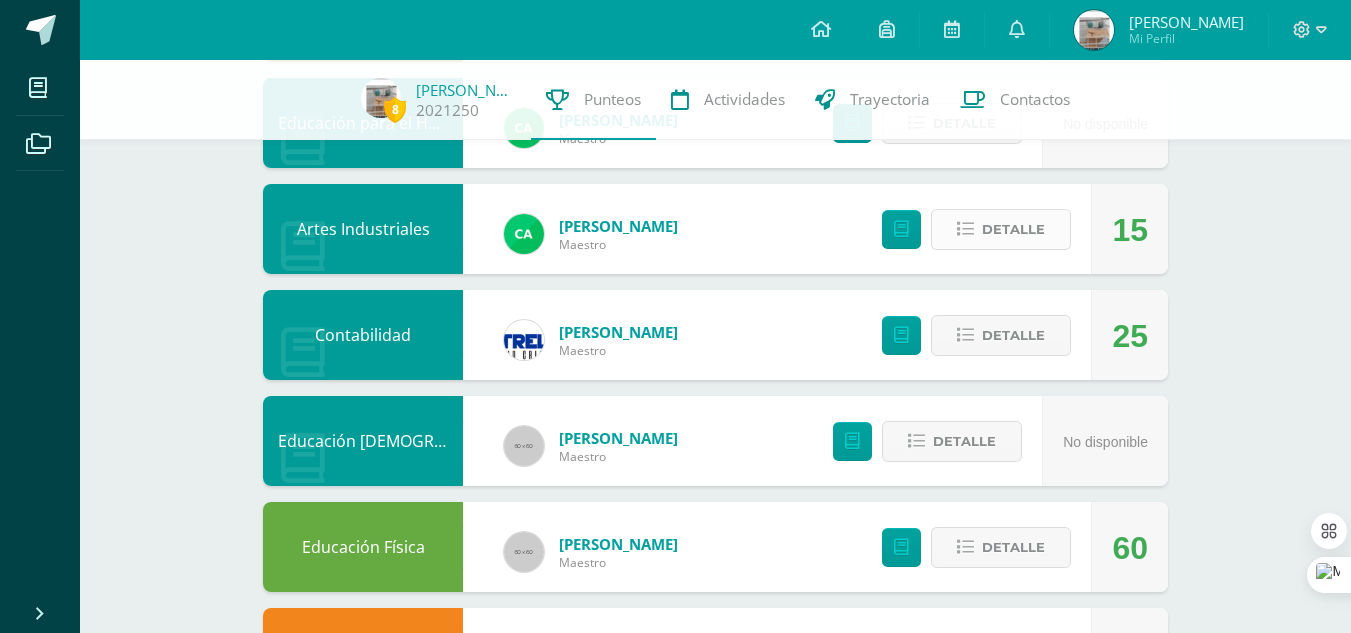 scroll, scrollTop: 774, scrollLeft: 0, axis: vertical 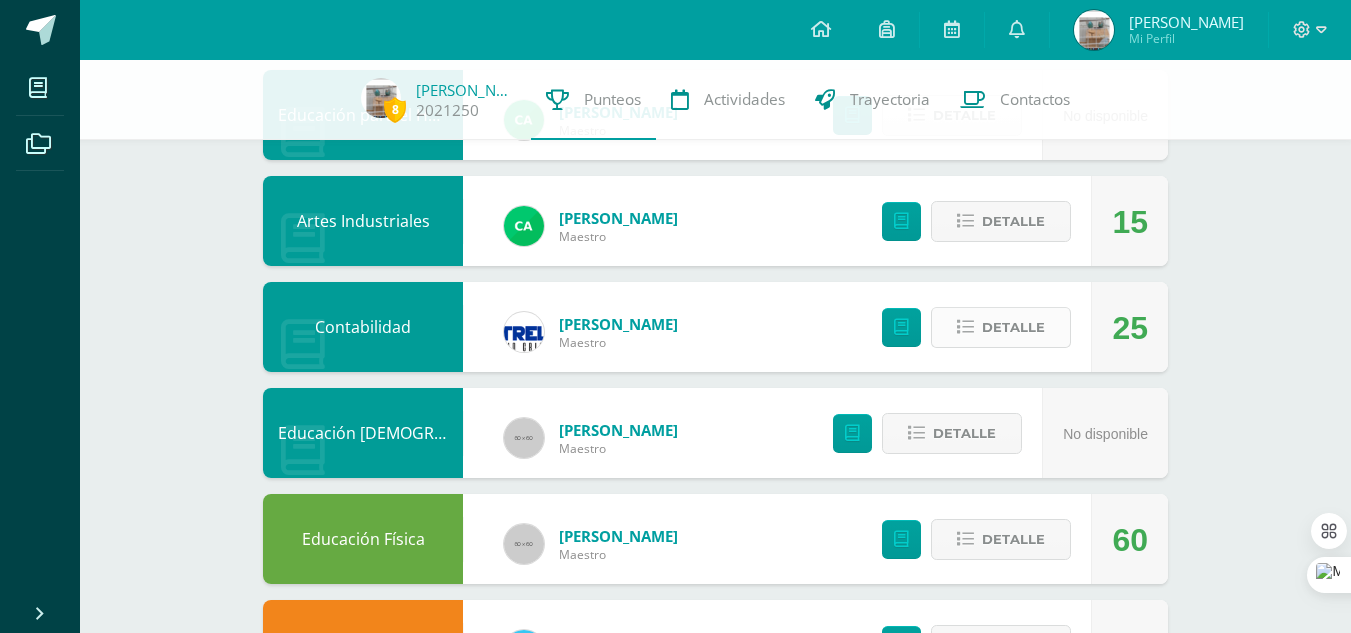 click on "Detalle" at bounding box center [1013, 327] 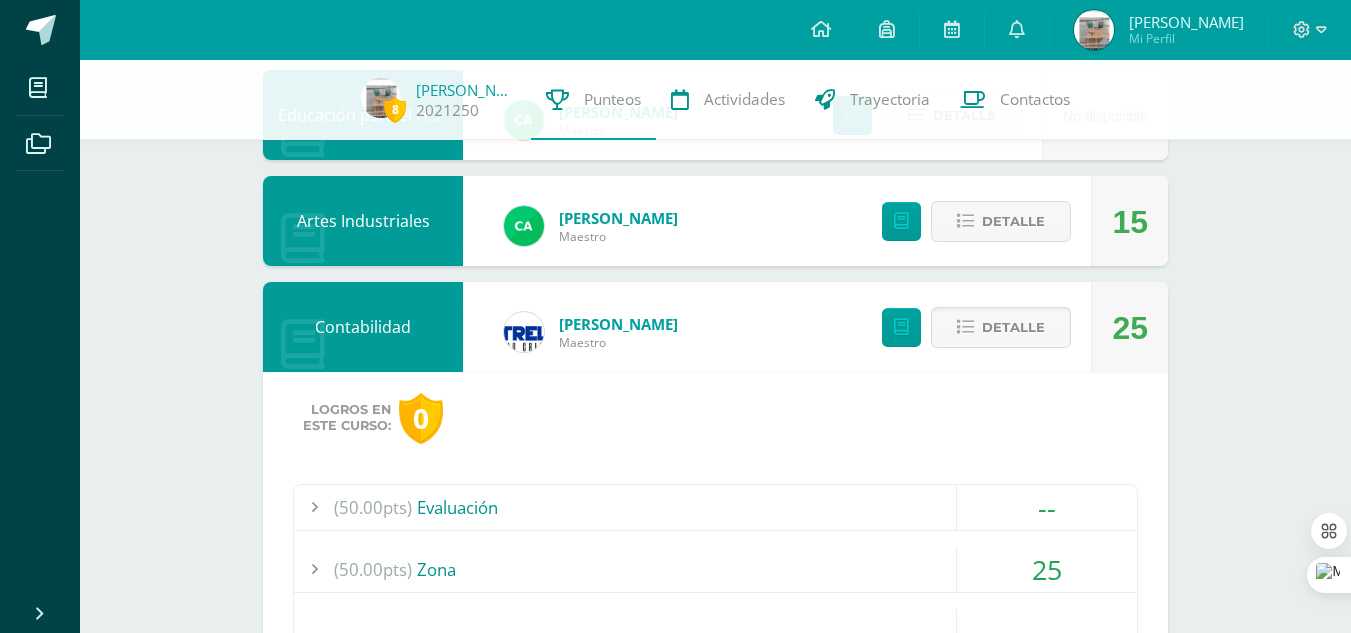 click on "(50.00pts)
Zona" at bounding box center (715, 569) 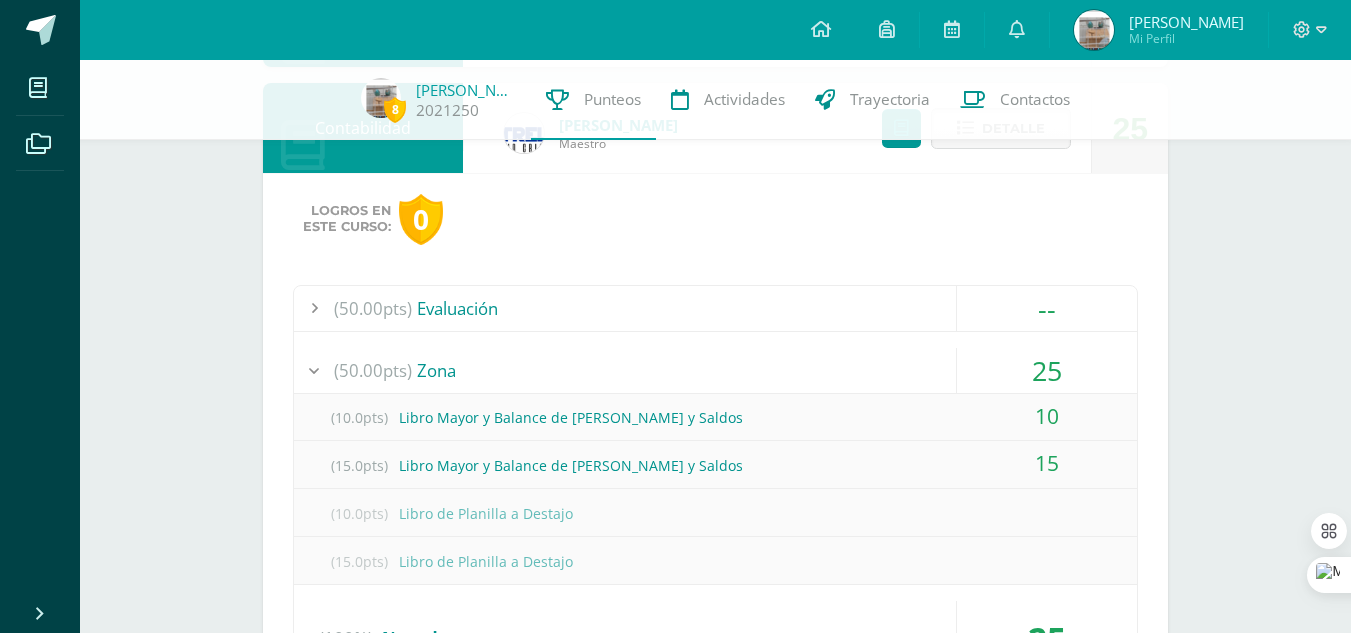scroll, scrollTop: 993, scrollLeft: 0, axis: vertical 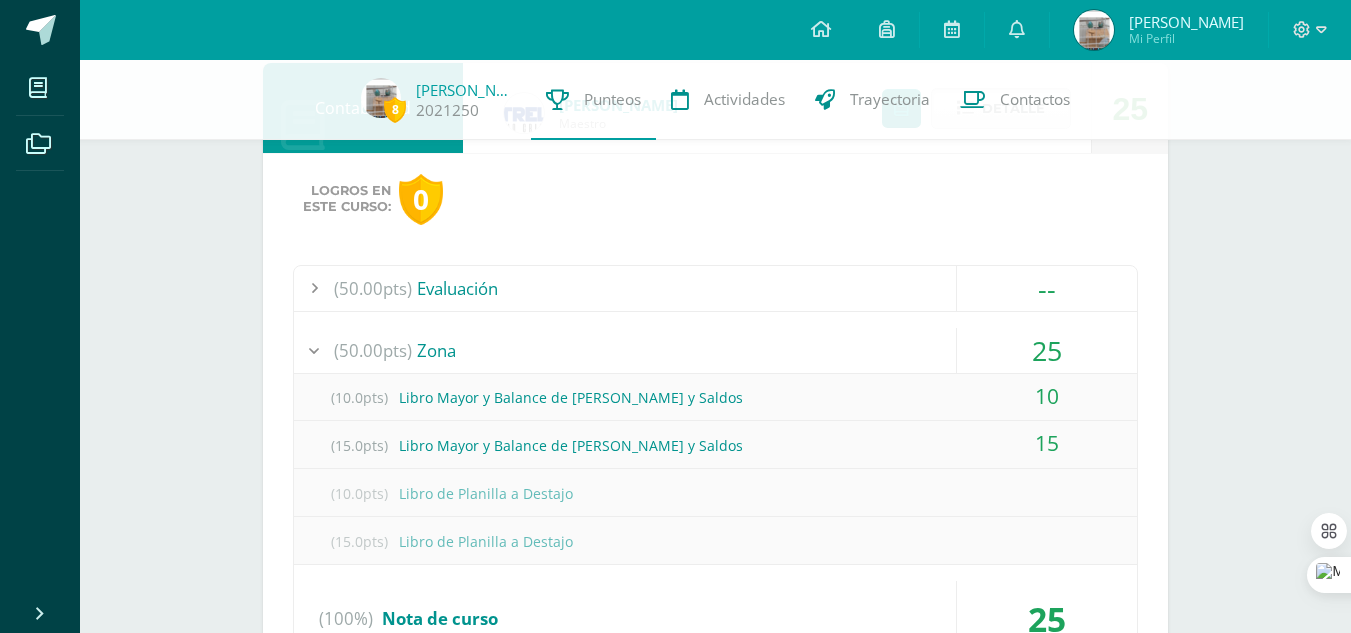 click on "(50.00pts)
Zona" at bounding box center [715, 350] 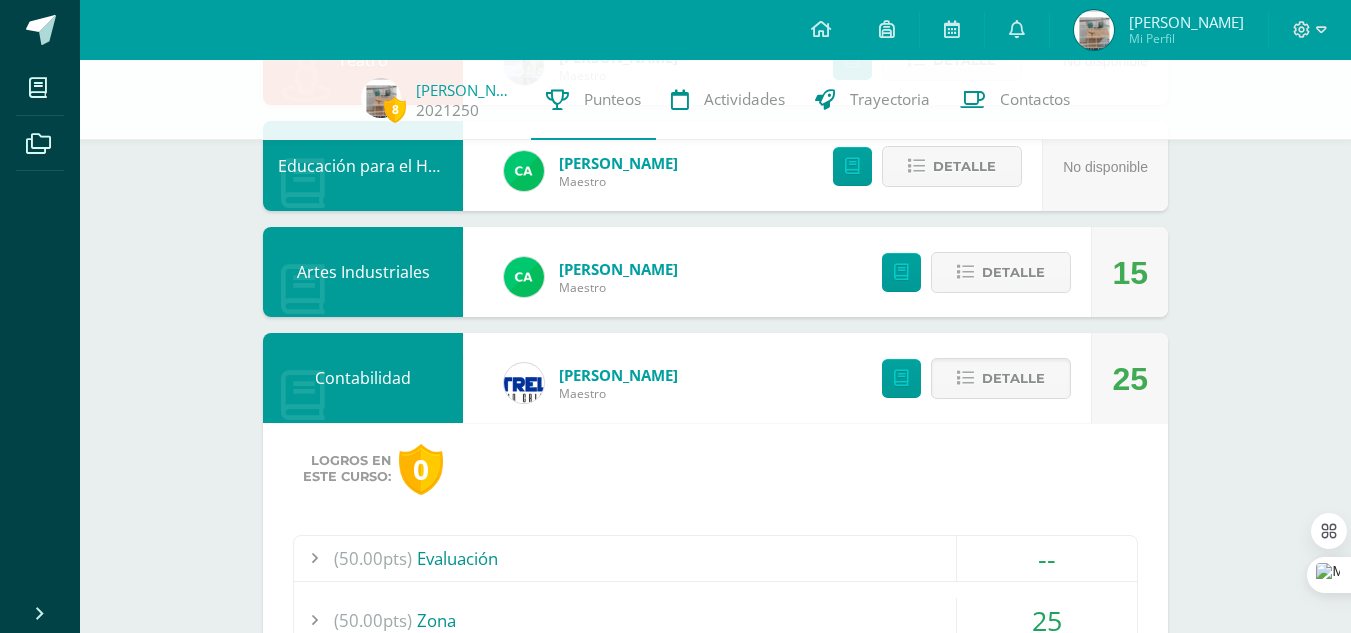 scroll, scrollTop: 719, scrollLeft: 0, axis: vertical 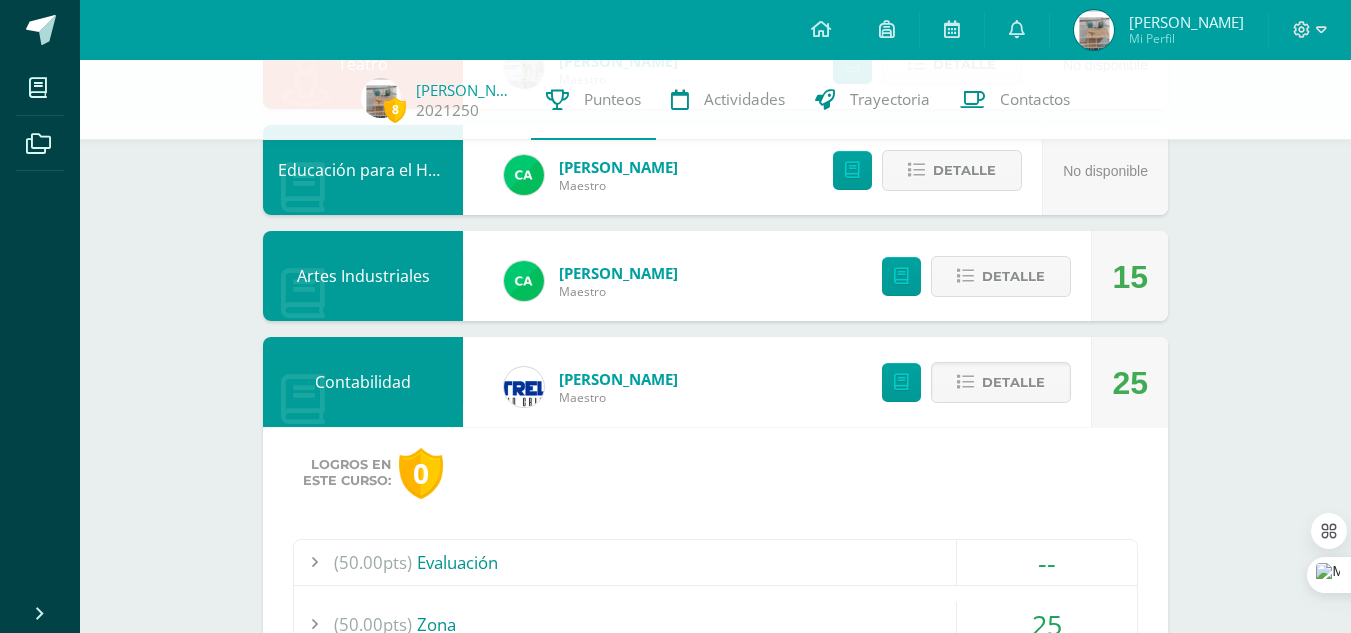 click on "Detalle" at bounding box center [971, 382] 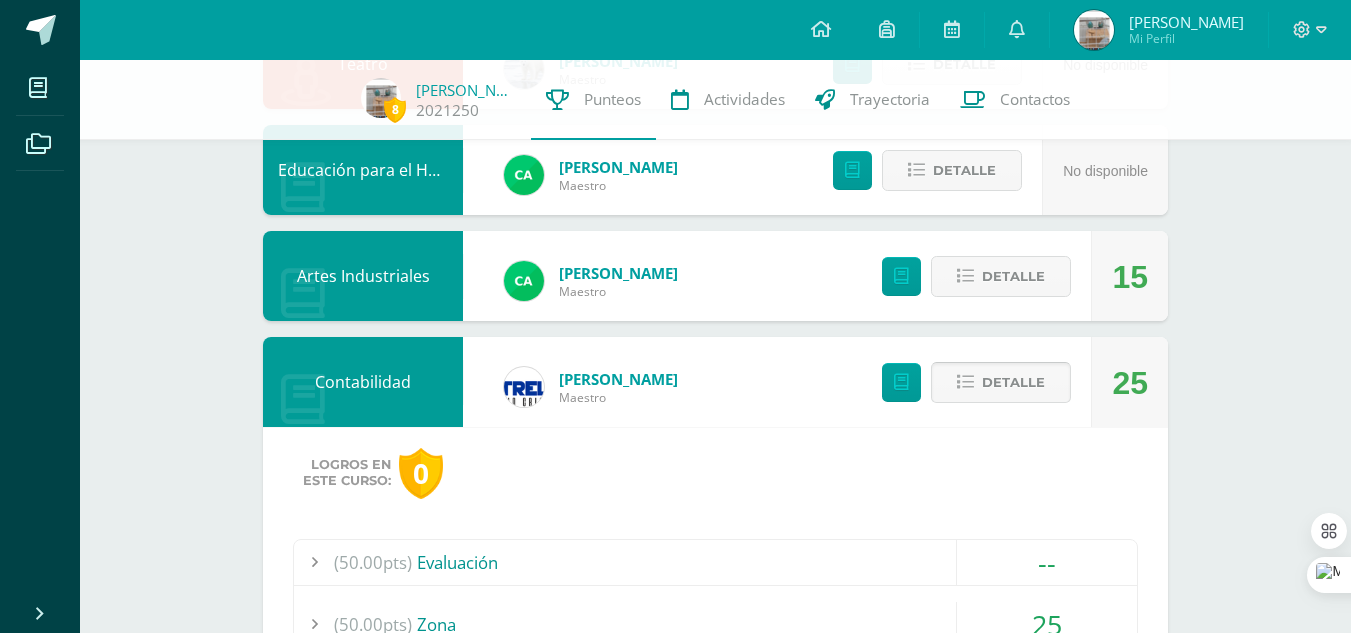 click on "Detalle" at bounding box center [1013, 382] 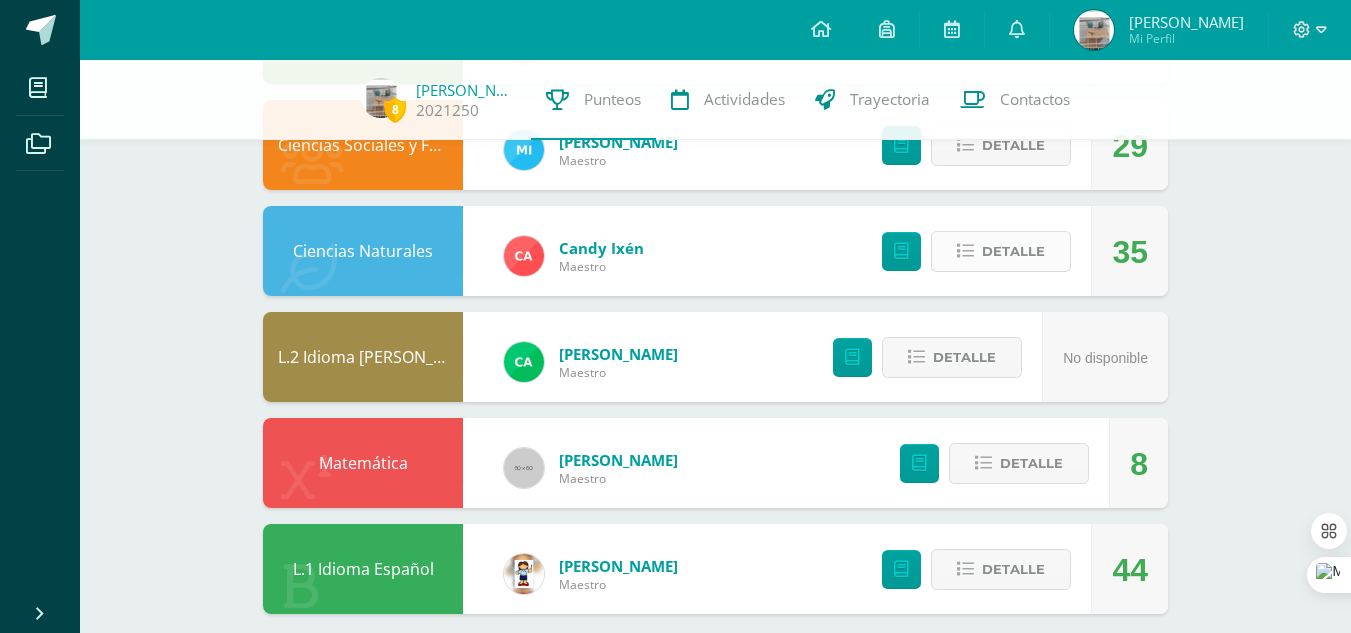 scroll, scrollTop: 1275, scrollLeft: 0, axis: vertical 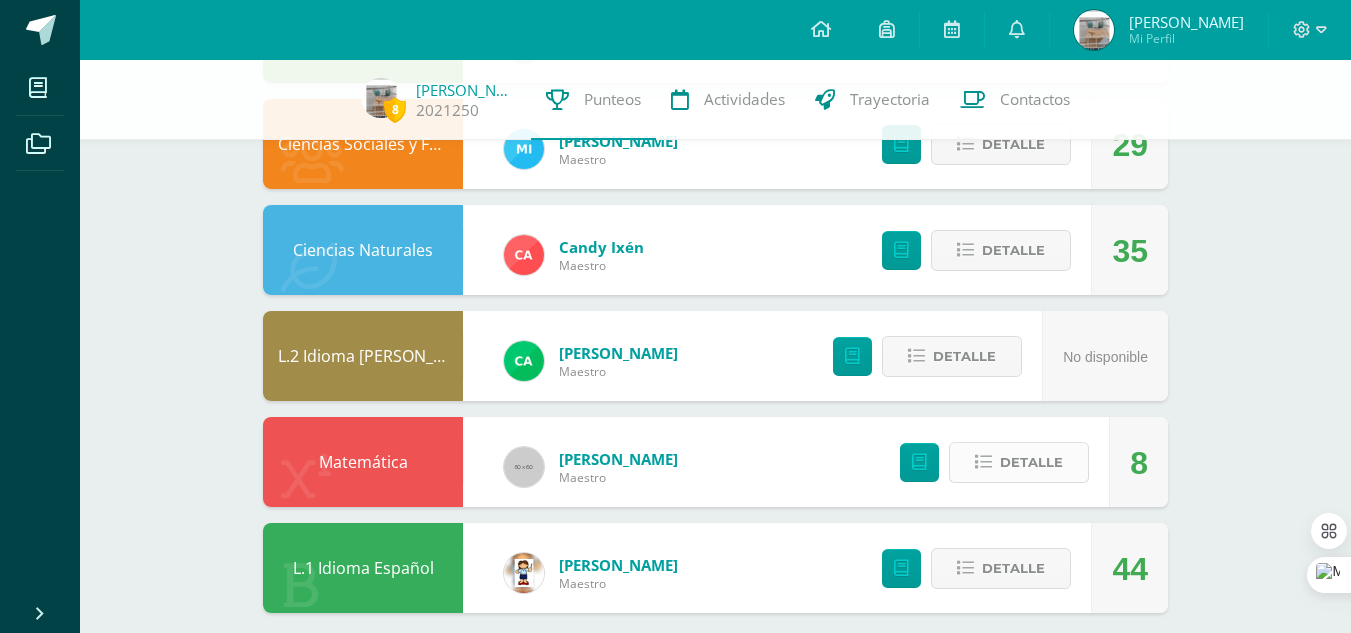 click on "Detalle" at bounding box center (1019, 462) 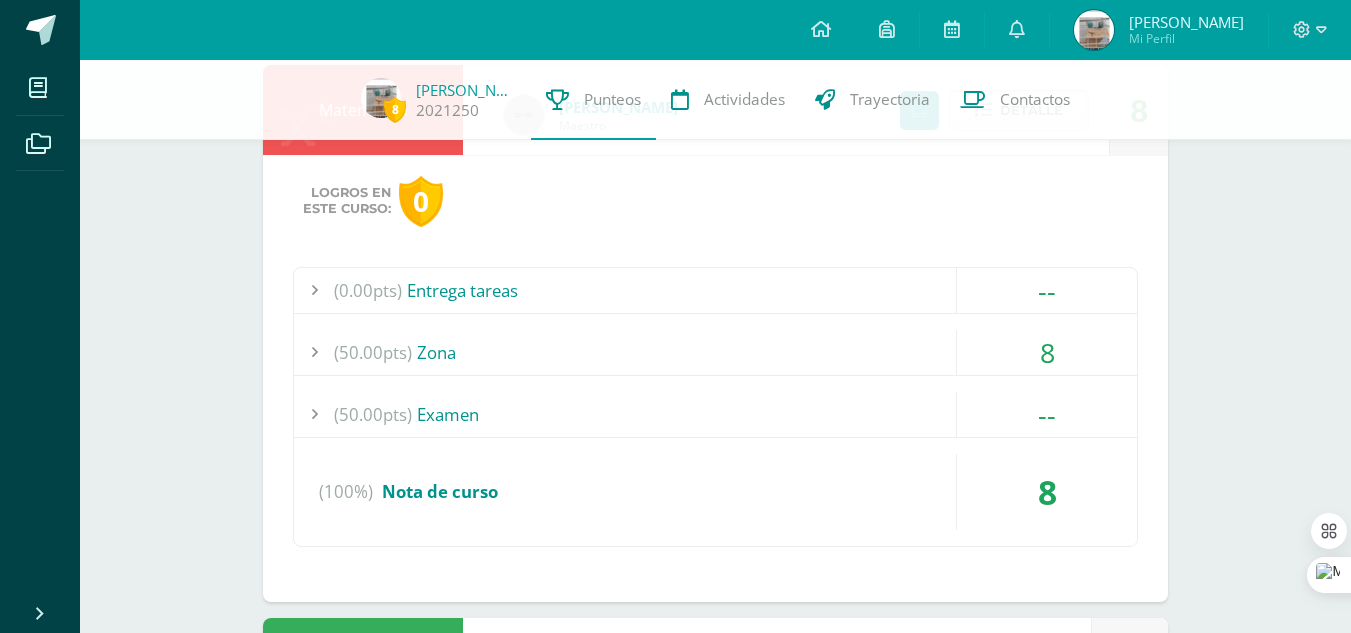 scroll, scrollTop: 1626, scrollLeft: 0, axis: vertical 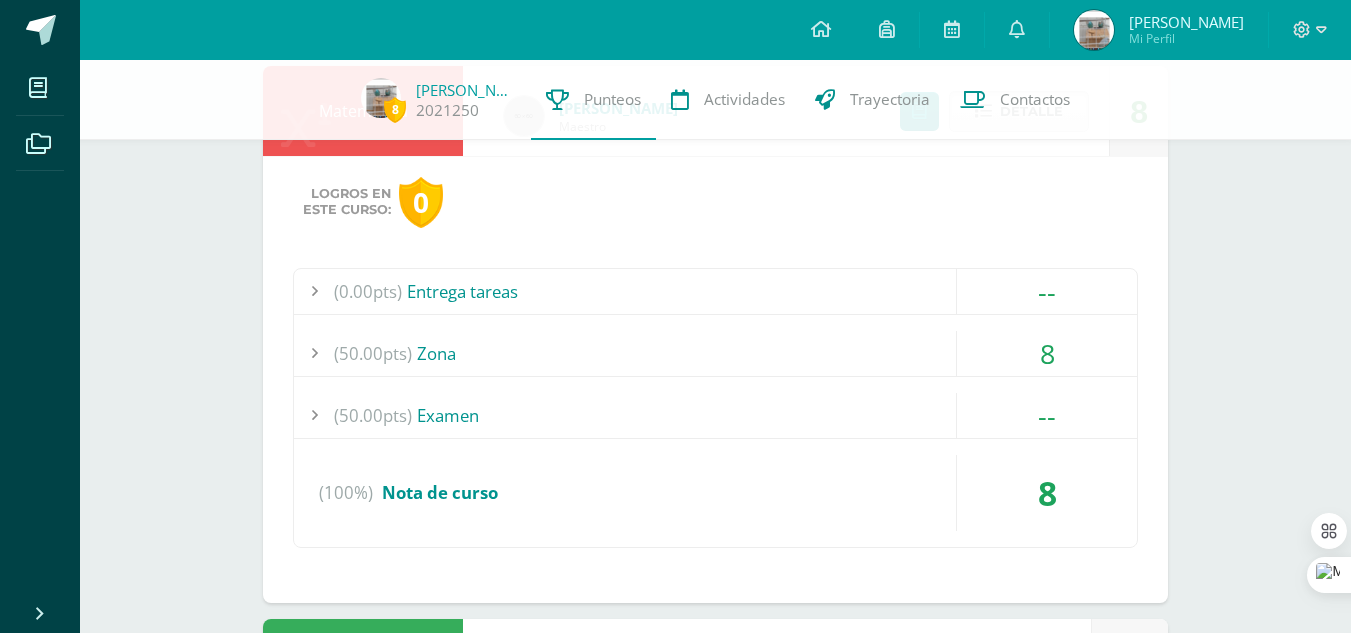 click on "(50.00pts)
Zona" at bounding box center (715, 353) 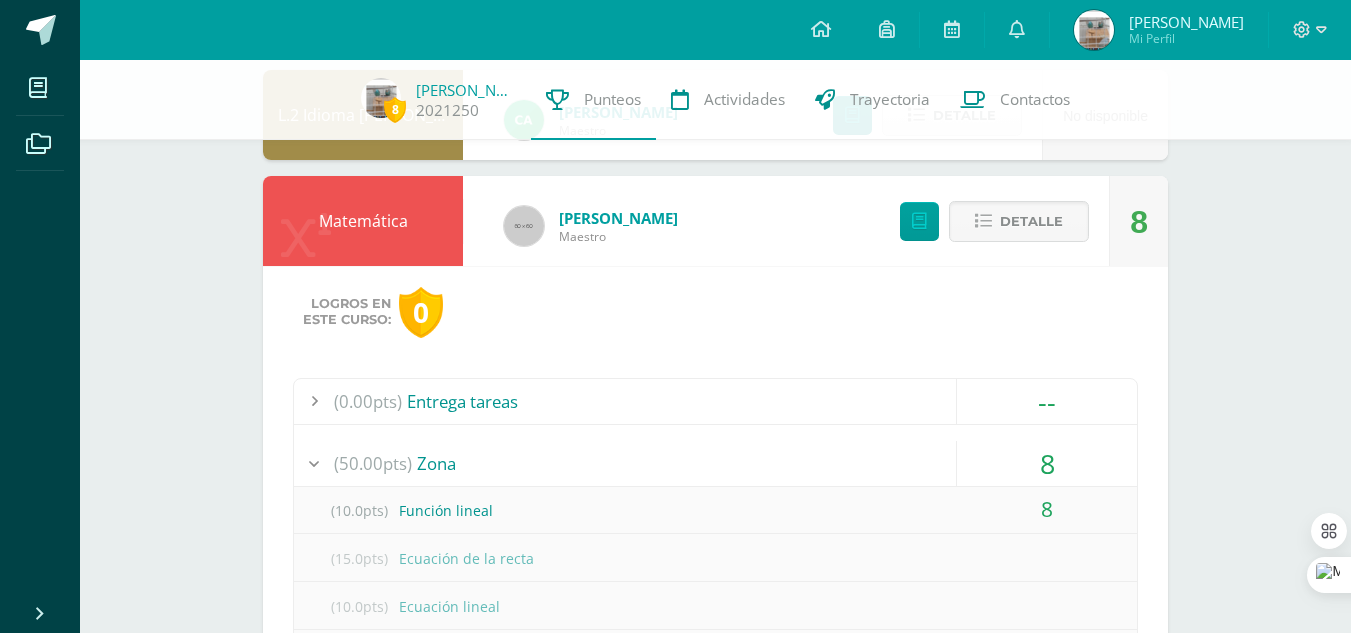 scroll, scrollTop: 1466, scrollLeft: 0, axis: vertical 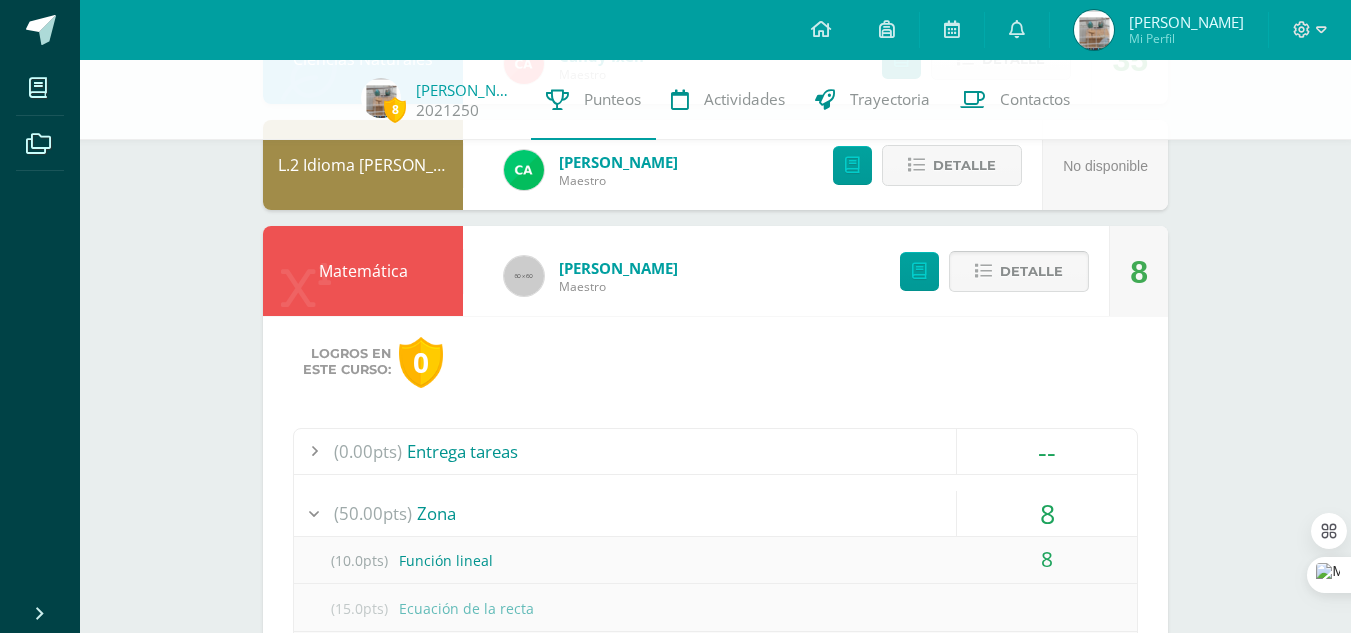 click on "Detalle" at bounding box center (1019, 271) 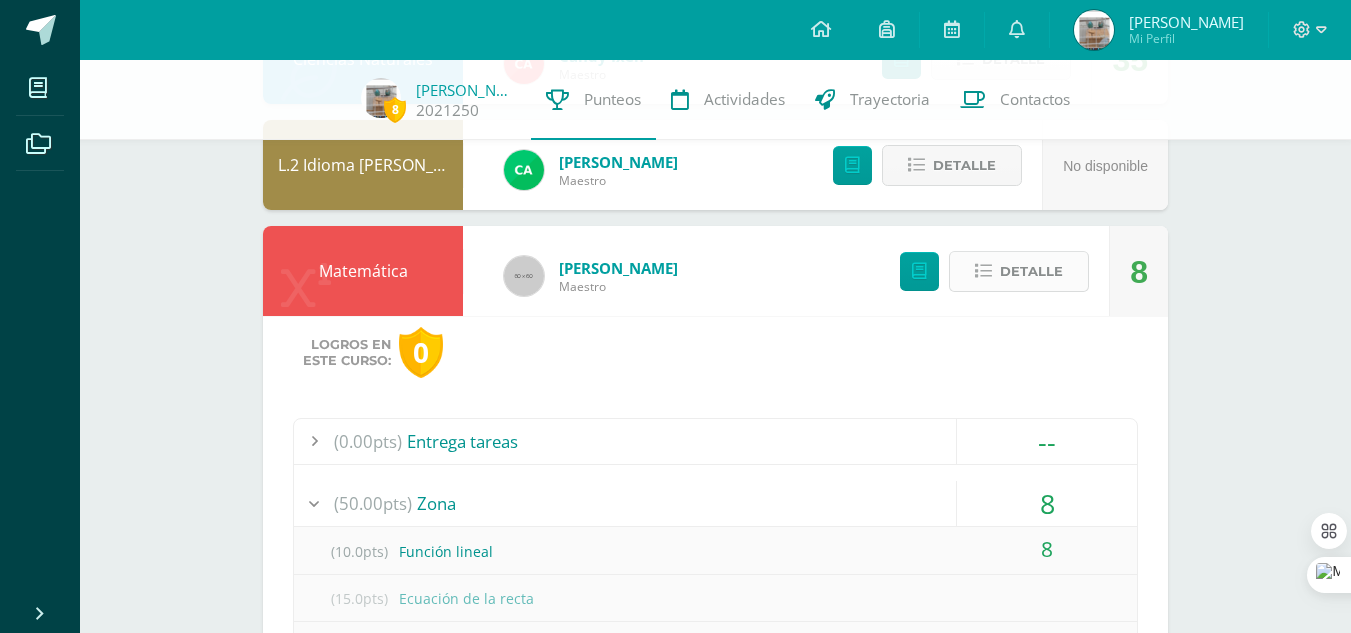 scroll, scrollTop: 1295, scrollLeft: 0, axis: vertical 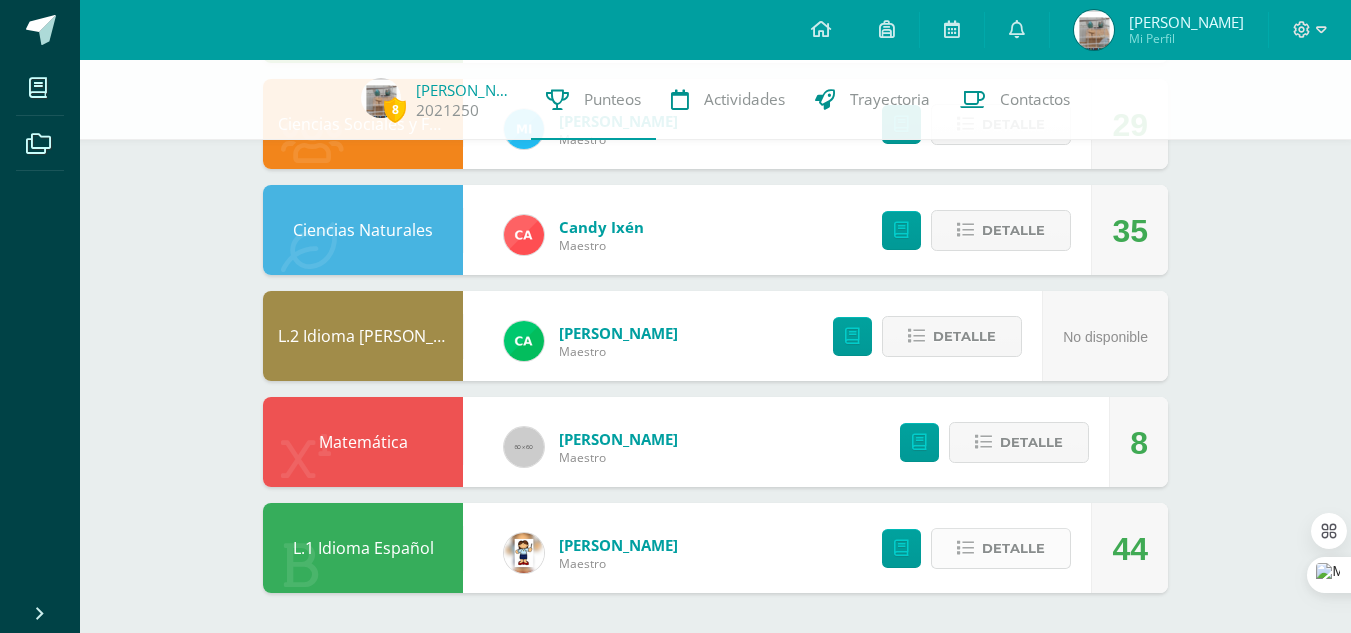 click on "Detalle" at bounding box center (1013, 548) 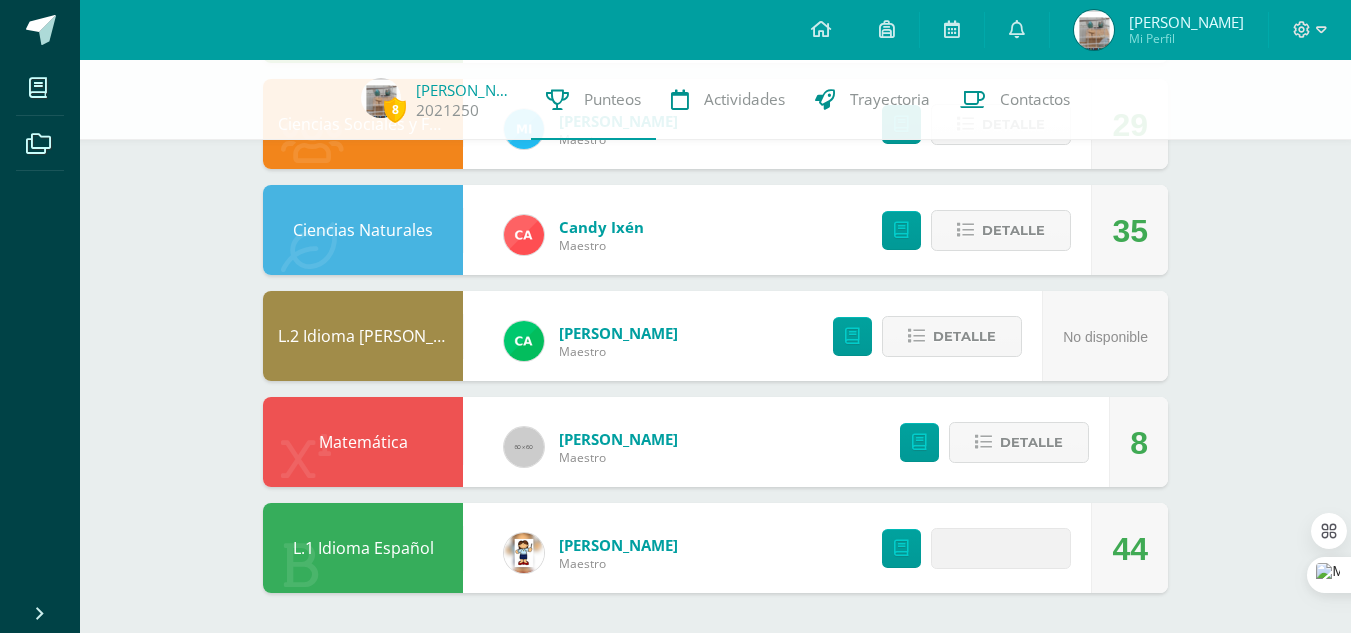 click at bounding box center (1001, 548) 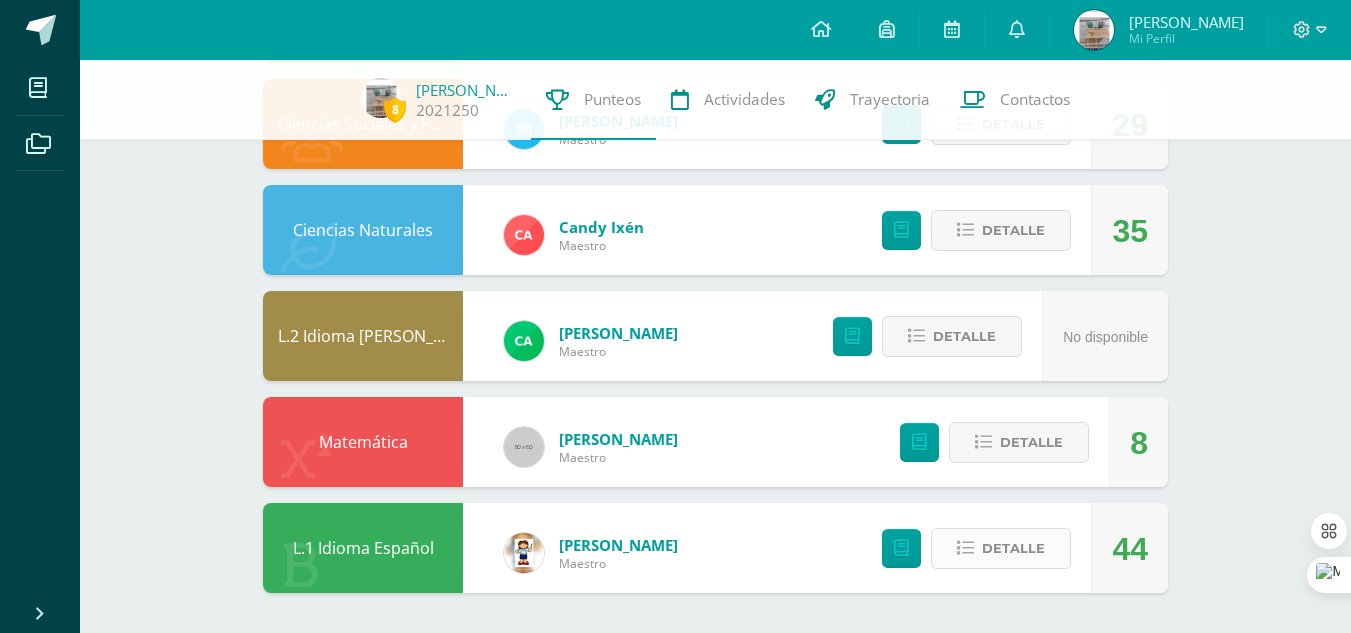 click on "Detalle" at bounding box center (1013, 548) 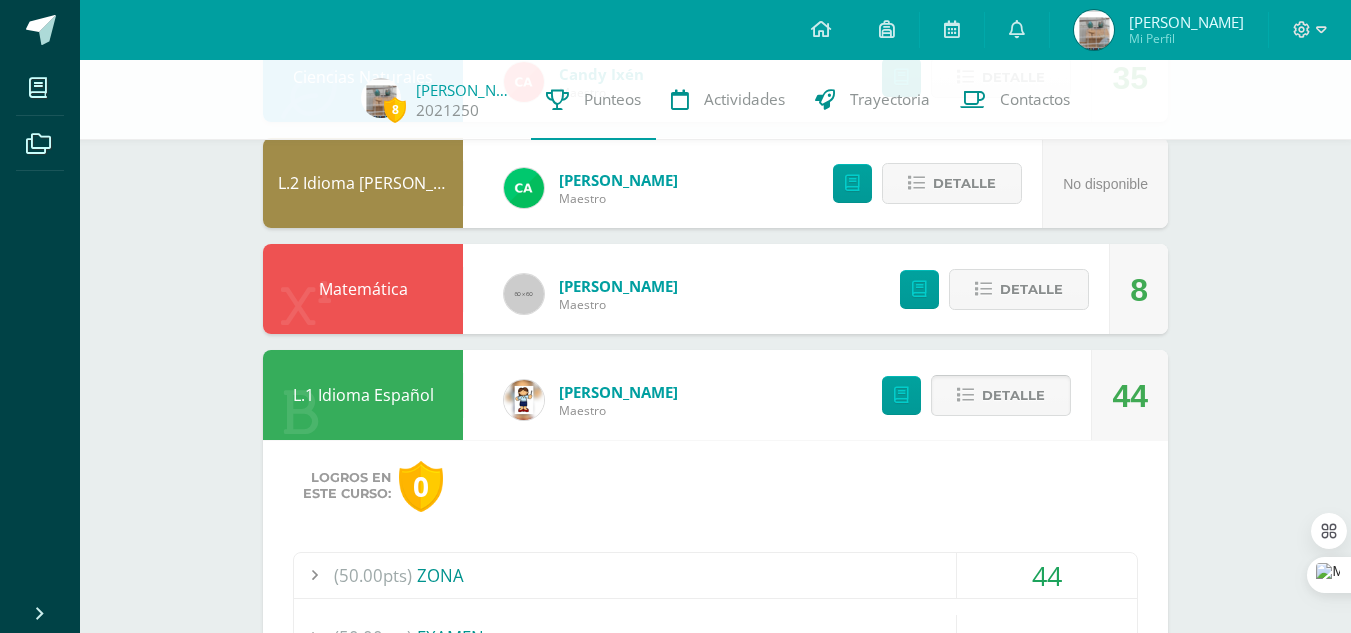 scroll, scrollTop: 1680, scrollLeft: 0, axis: vertical 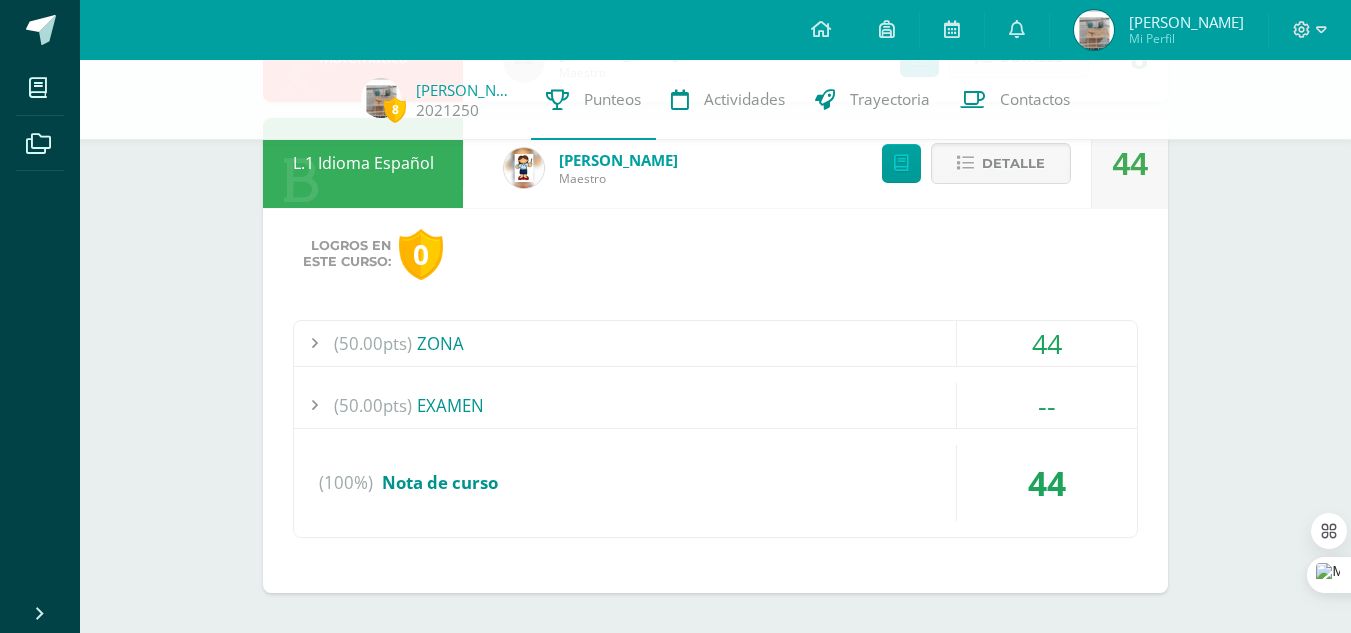 click on "(50.00pts)
ZONA" at bounding box center (715, 343) 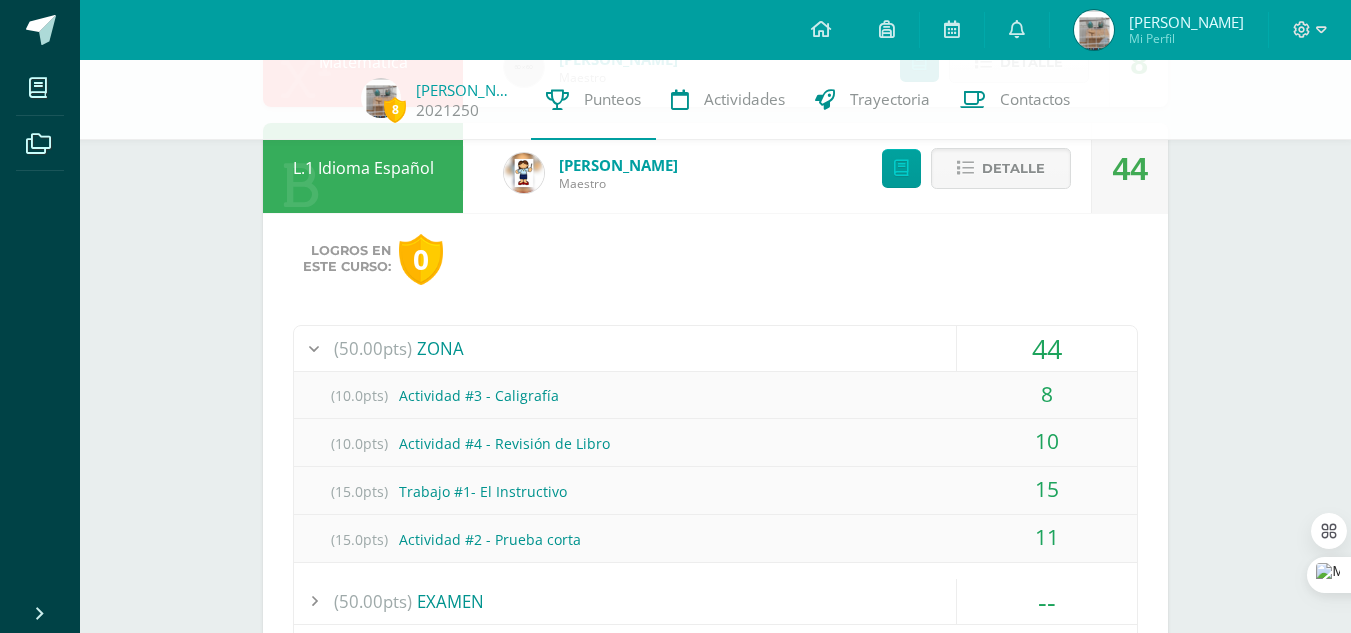 scroll, scrollTop: 1670, scrollLeft: 0, axis: vertical 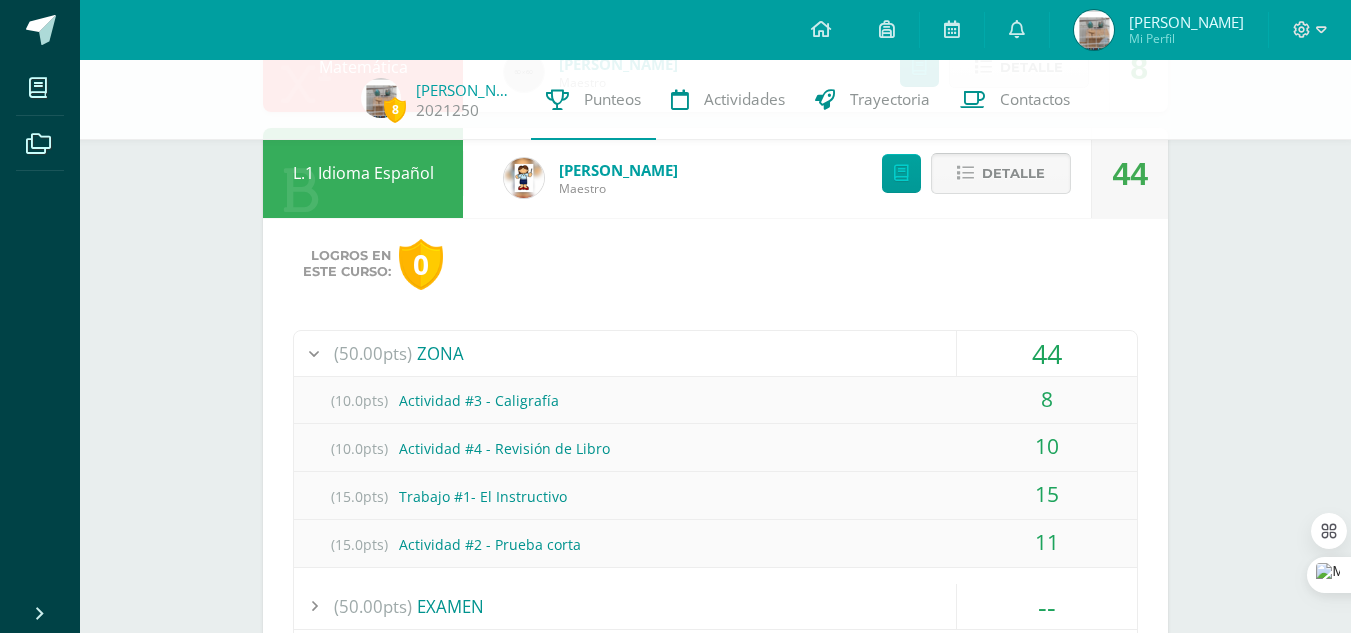 click on "Detalle" at bounding box center (1001, 173) 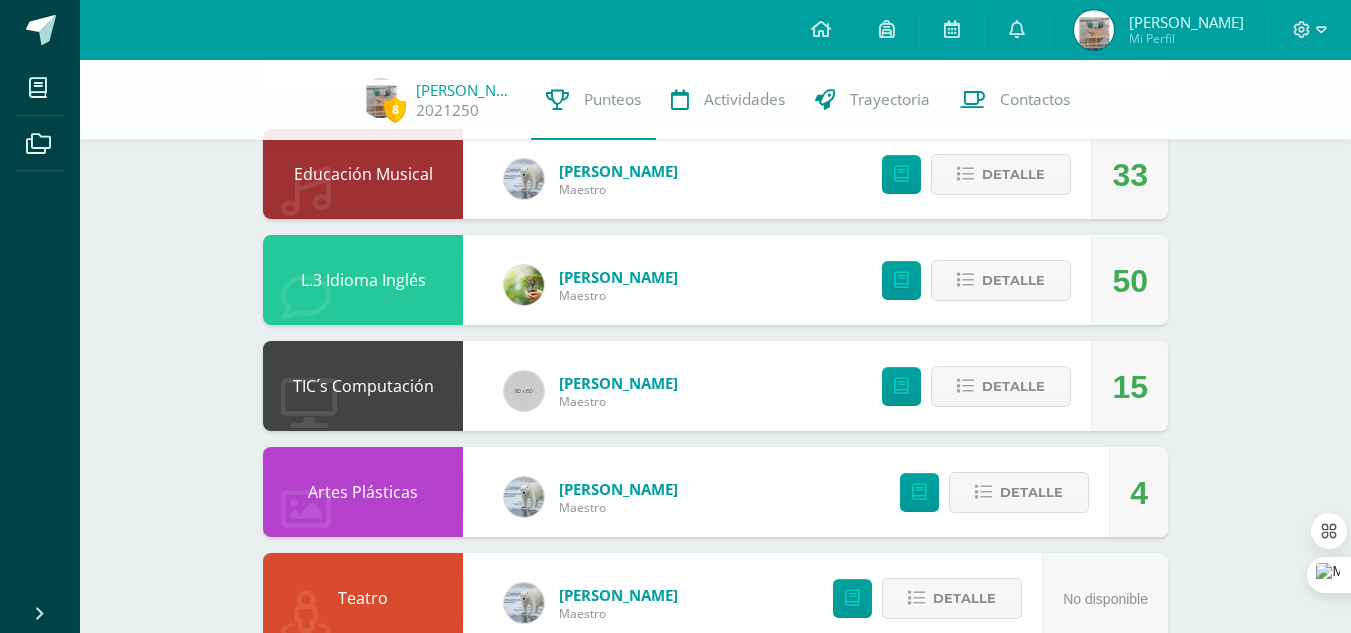 scroll, scrollTop: 0, scrollLeft: 0, axis: both 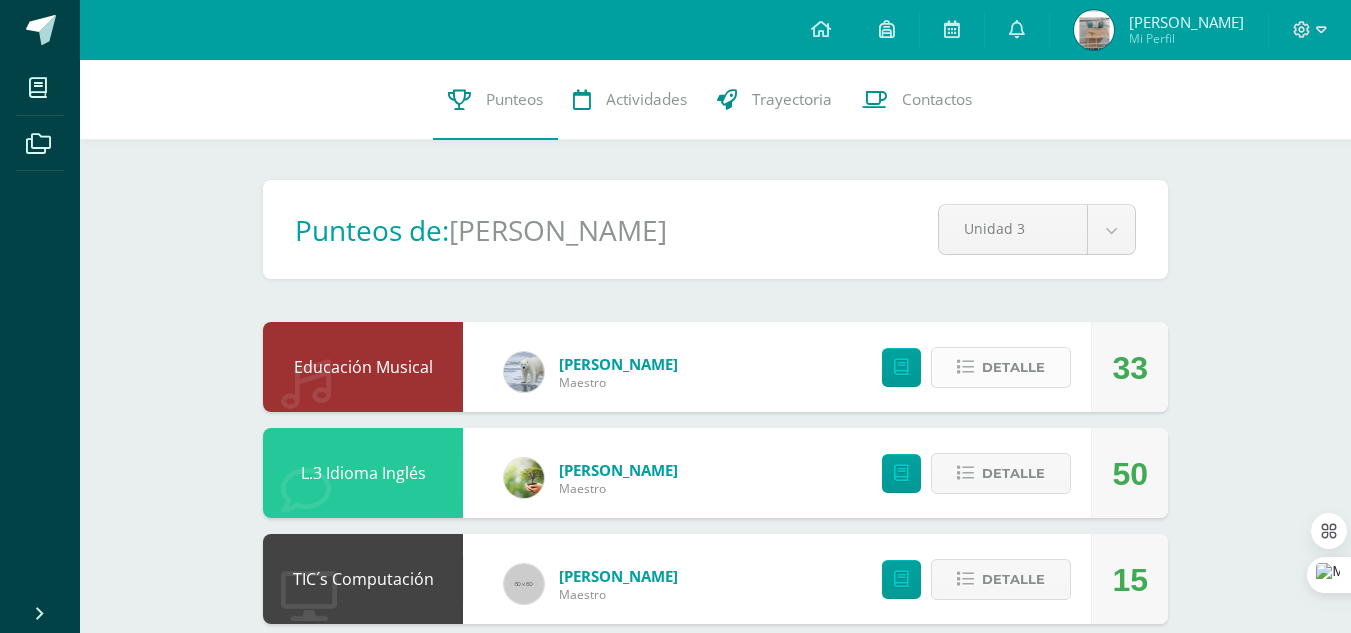 click on "Detalle" at bounding box center [1013, 367] 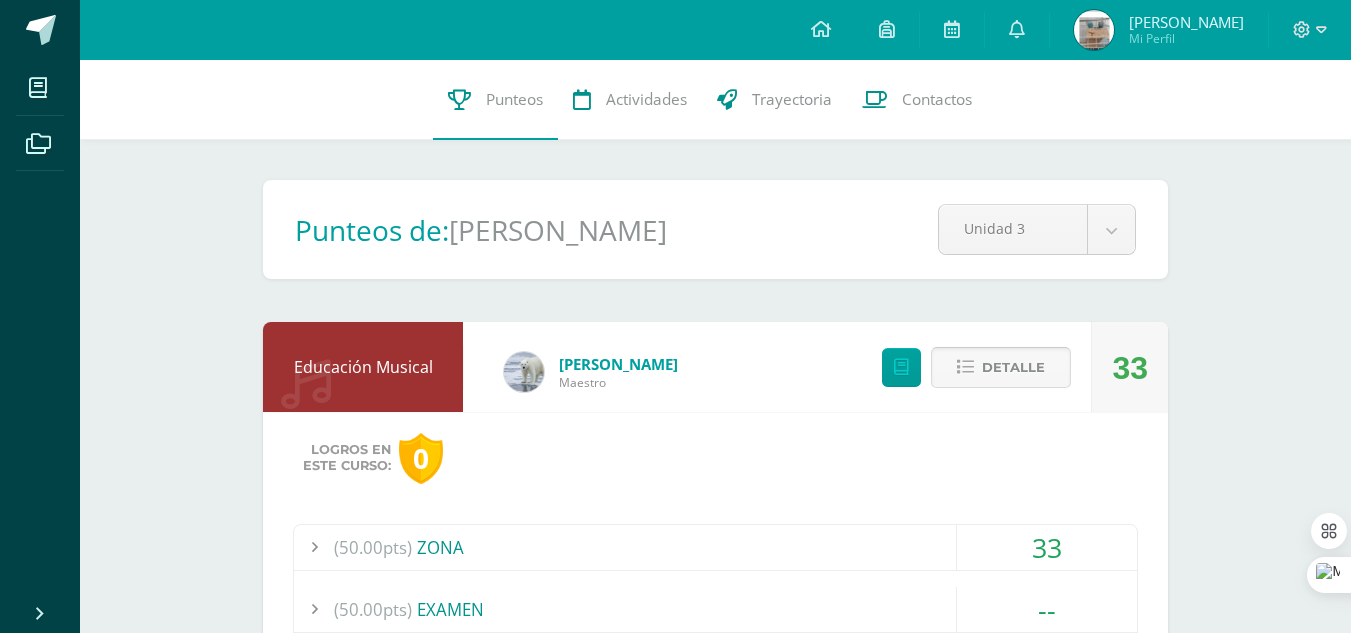 click on "Detalle" at bounding box center (1013, 367) 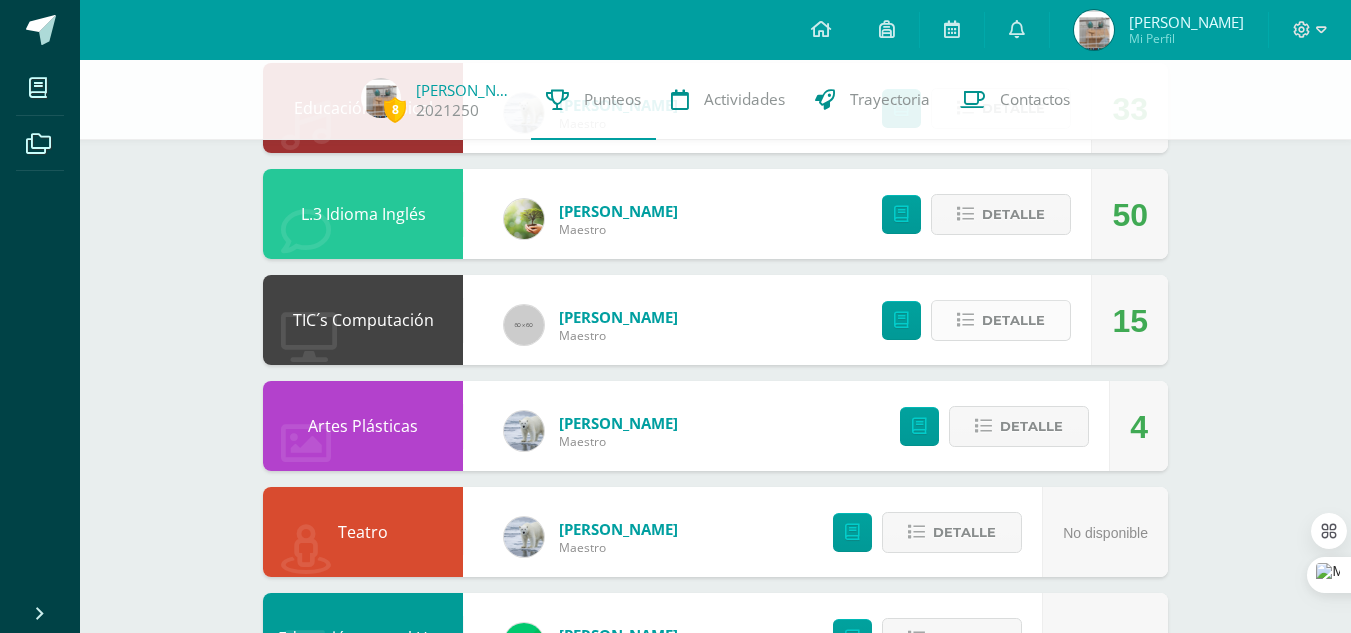 scroll, scrollTop: 252, scrollLeft: 0, axis: vertical 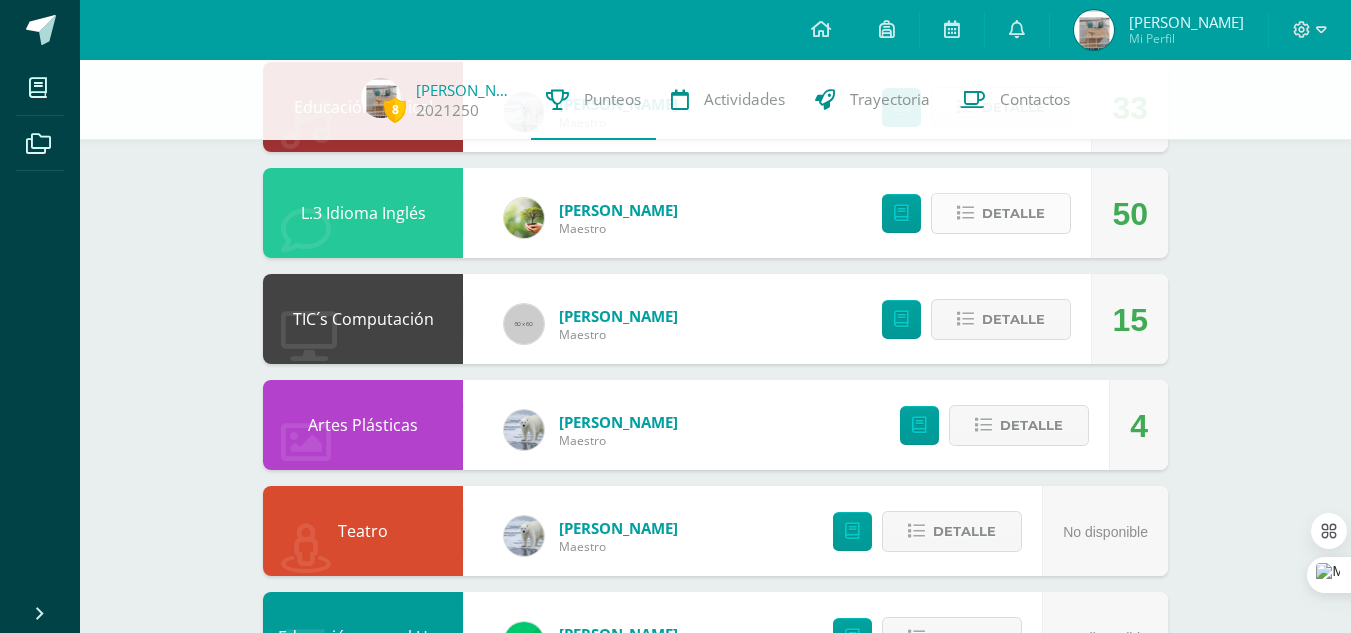 click on "Detalle" at bounding box center [1013, 213] 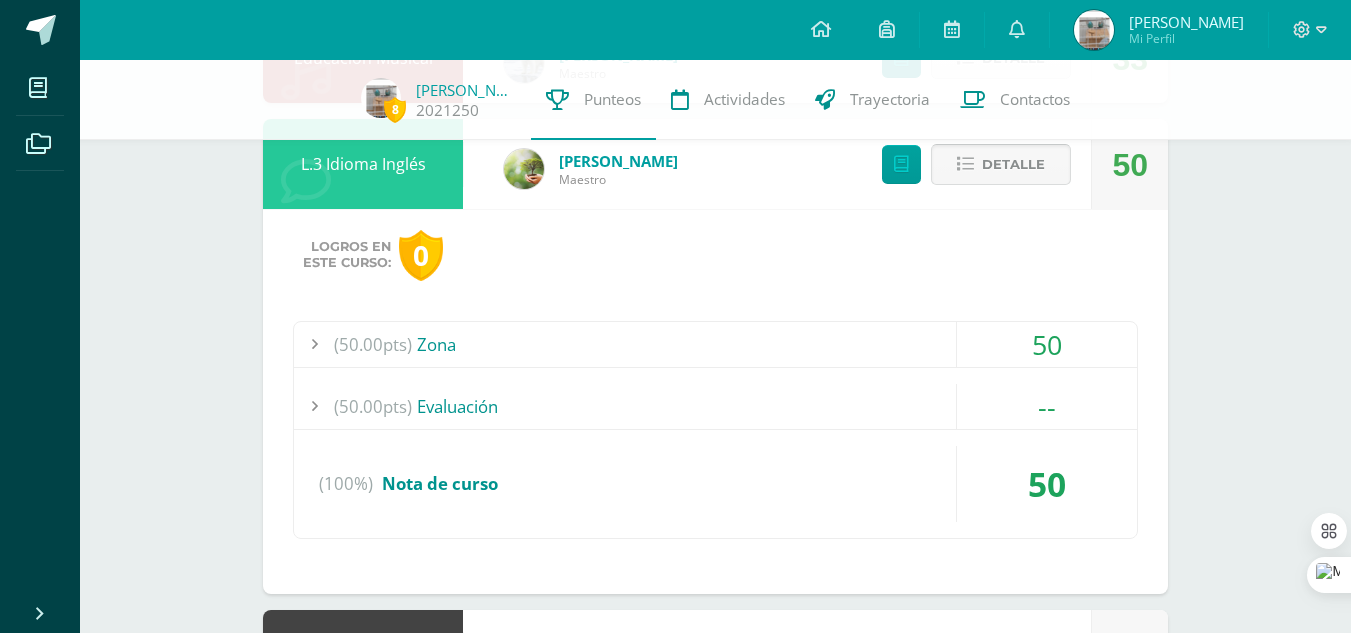 scroll, scrollTop: 302, scrollLeft: 0, axis: vertical 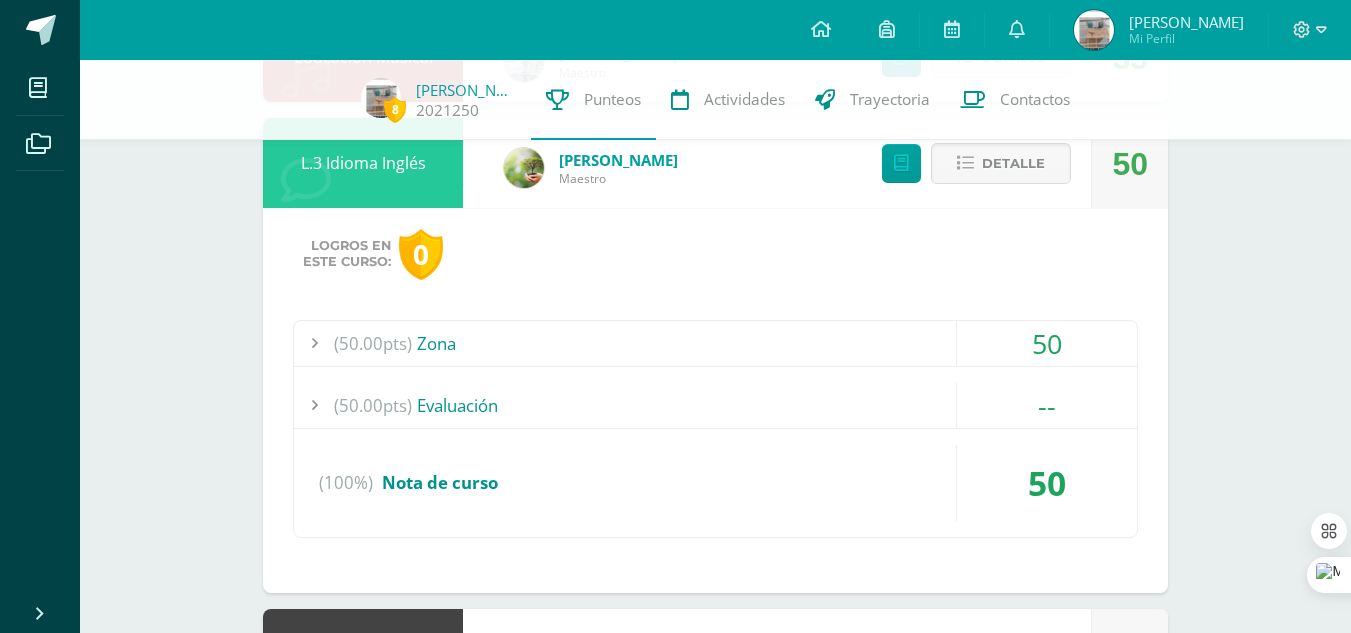 click on "(50.00pts)
Zona" at bounding box center [715, 343] 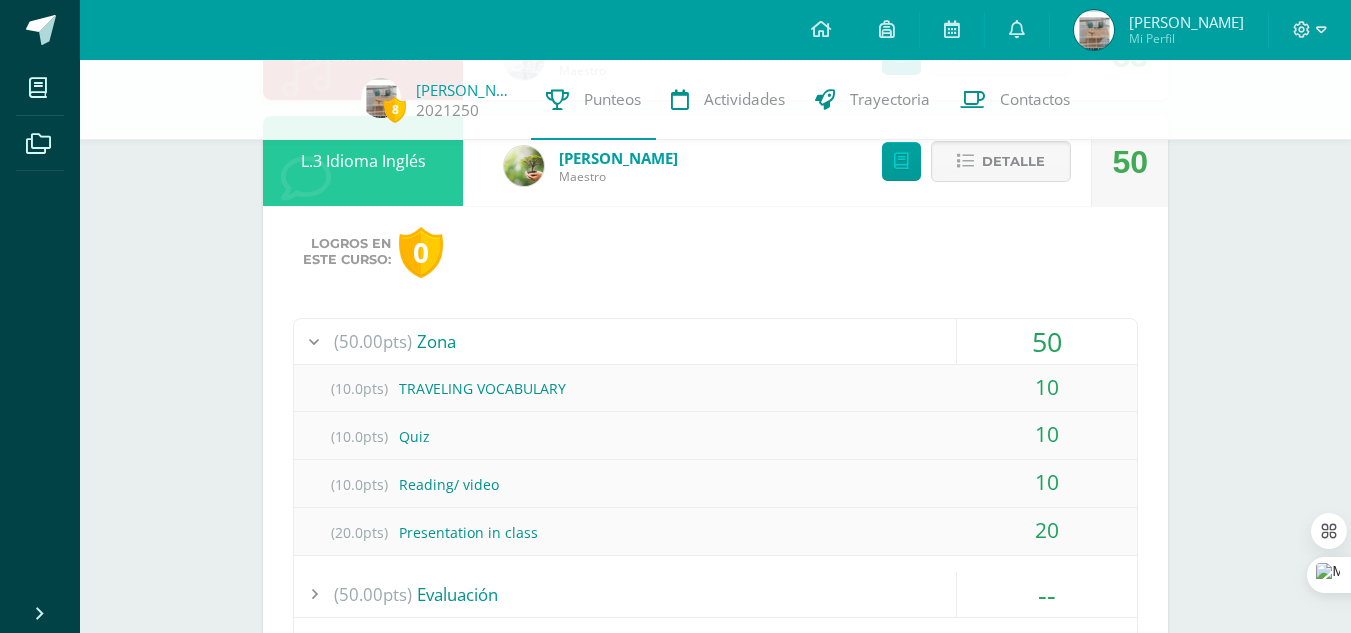 scroll, scrollTop: 302, scrollLeft: 0, axis: vertical 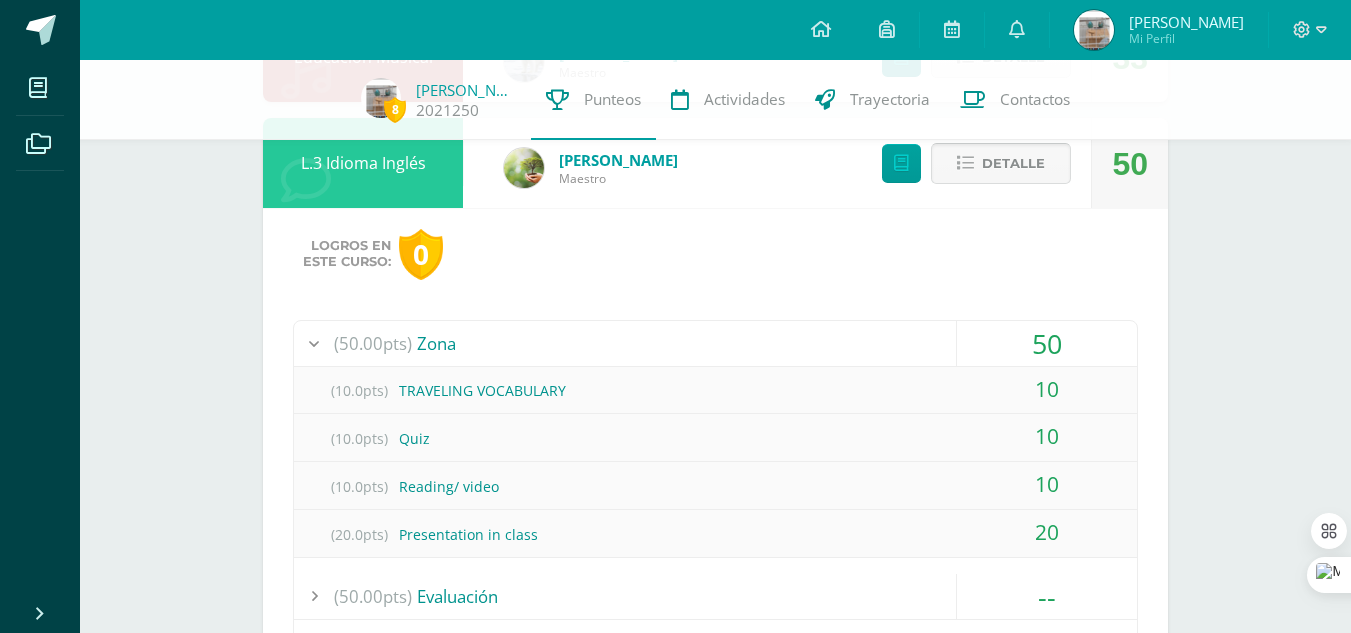 click on "Detalle" at bounding box center (1013, 163) 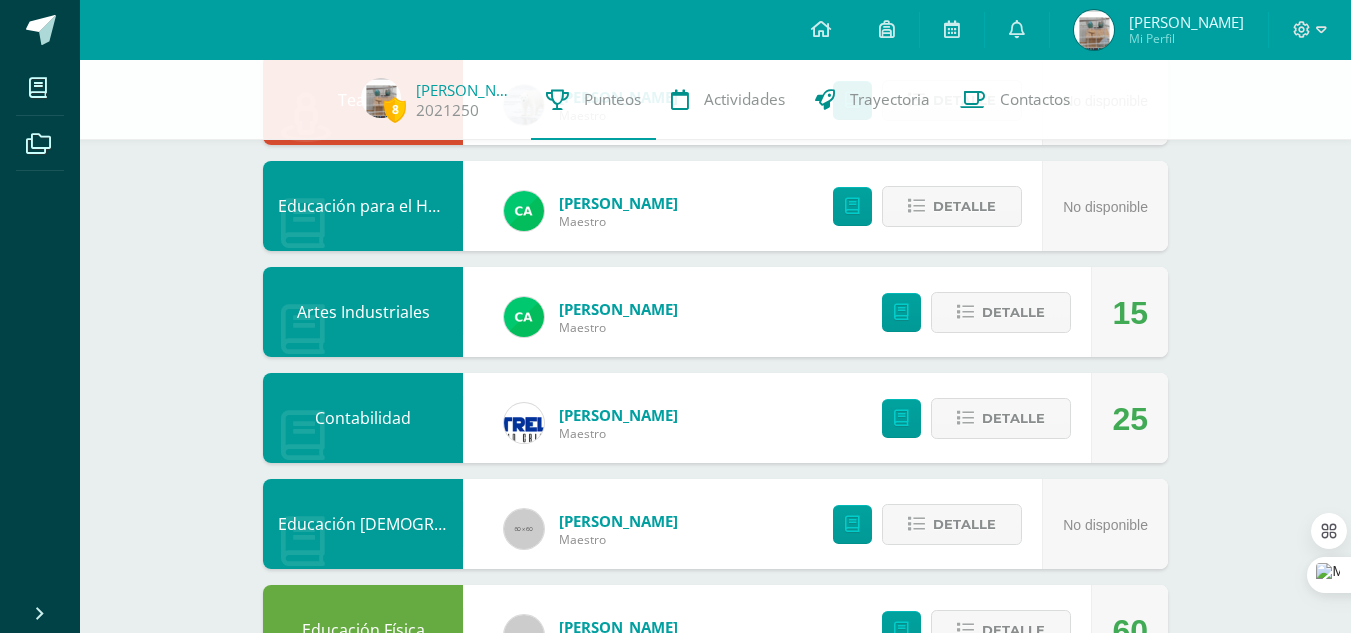scroll, scrollTop: 684, scrollLeft: 0, axis: vertical 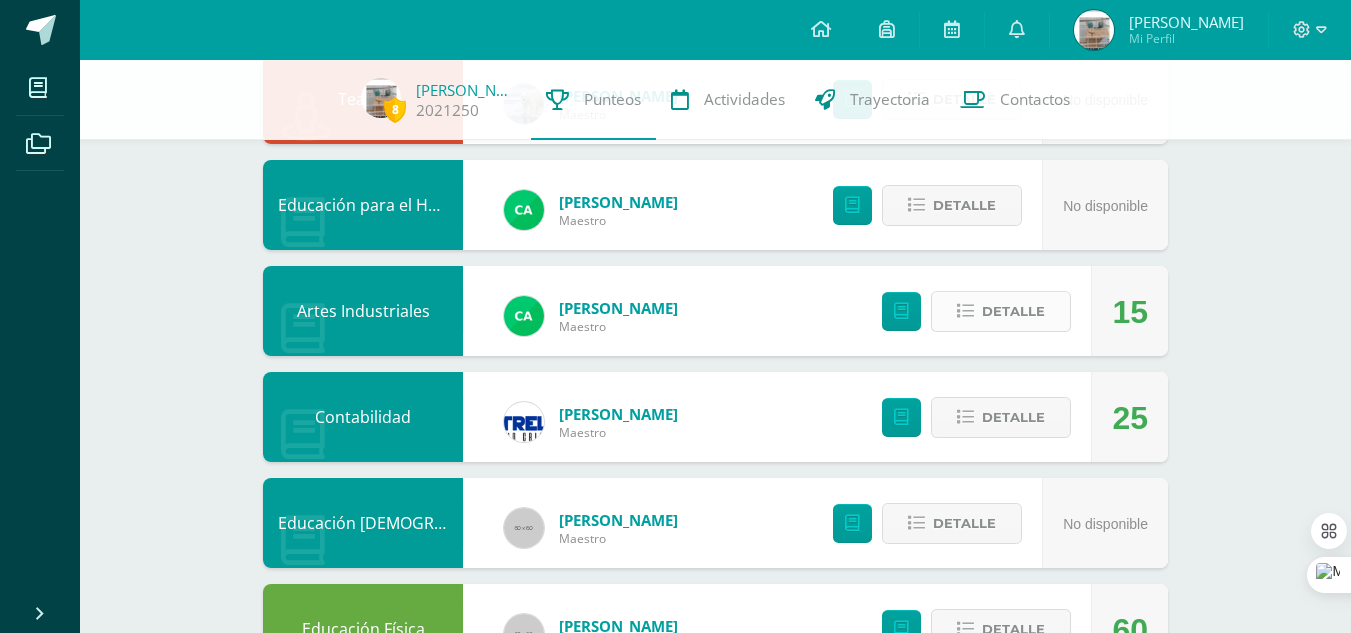 click on "Detalle" at bounding box center [1013, 311] 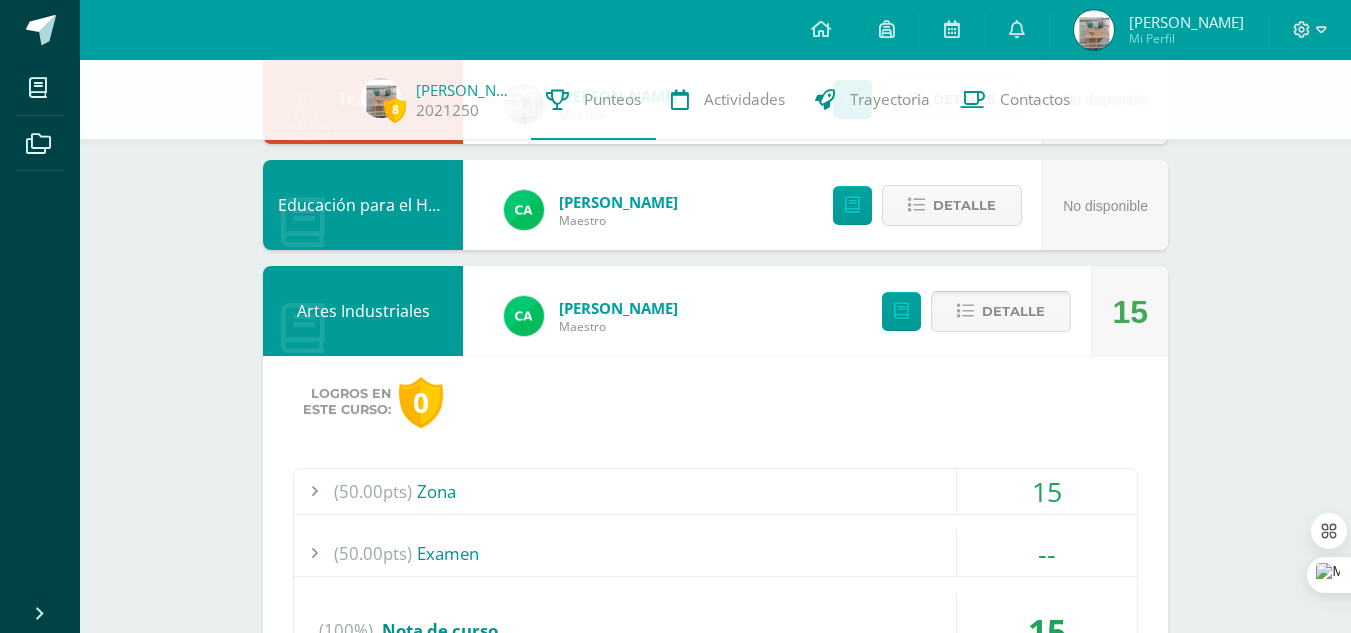 click on "Detalle" at bounding box center (1013, 311) 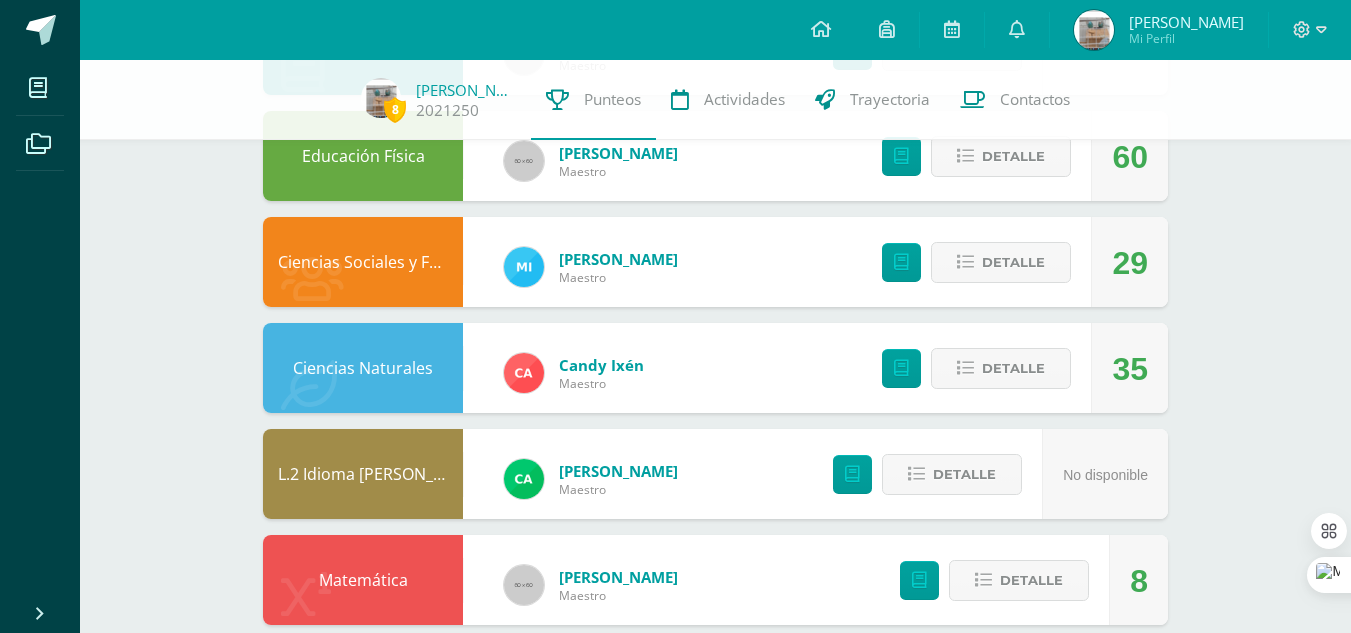 scroll, scrollTop: 1295, scrollLeft: 0, axis: vertical 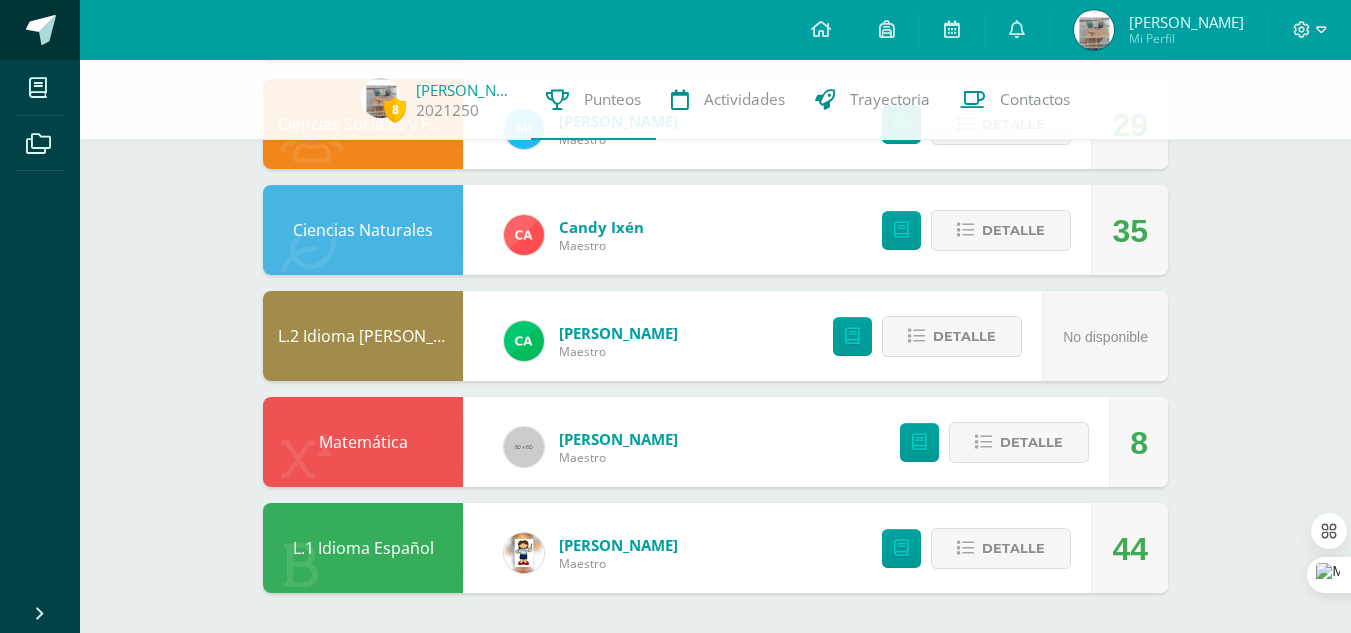 click at bounding box center (40, 30) 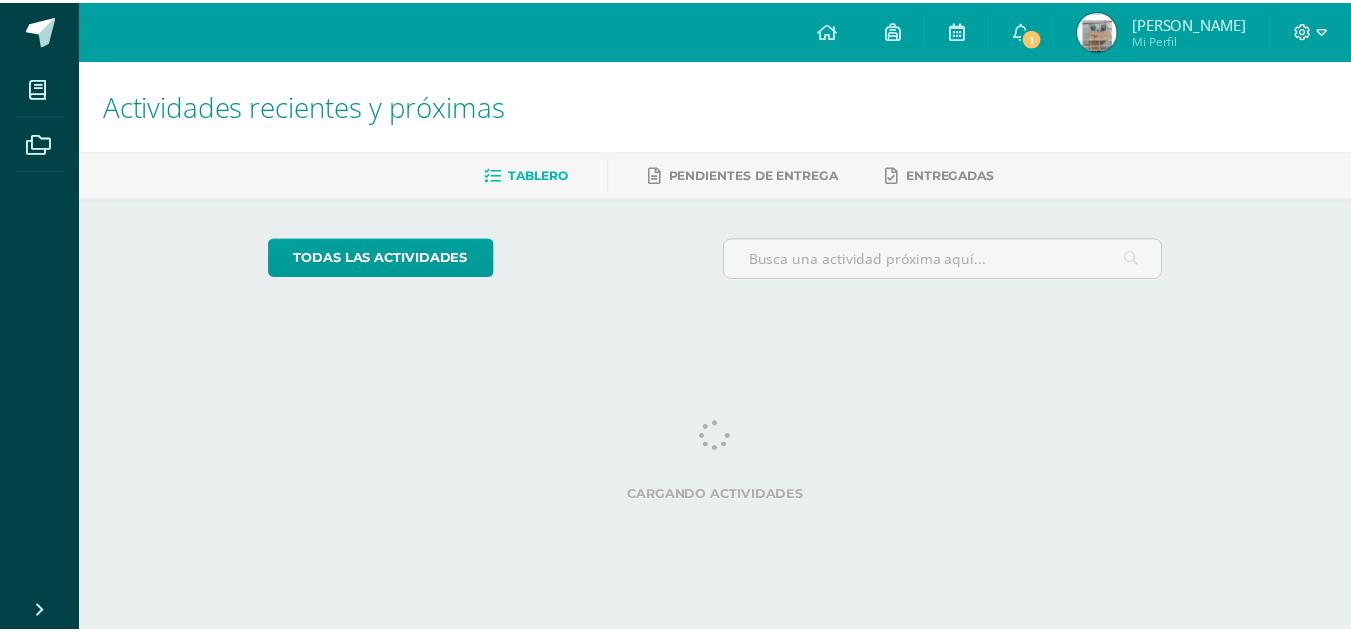 scroll, scrollTop: 0, scrollLeft: 0, axis: both 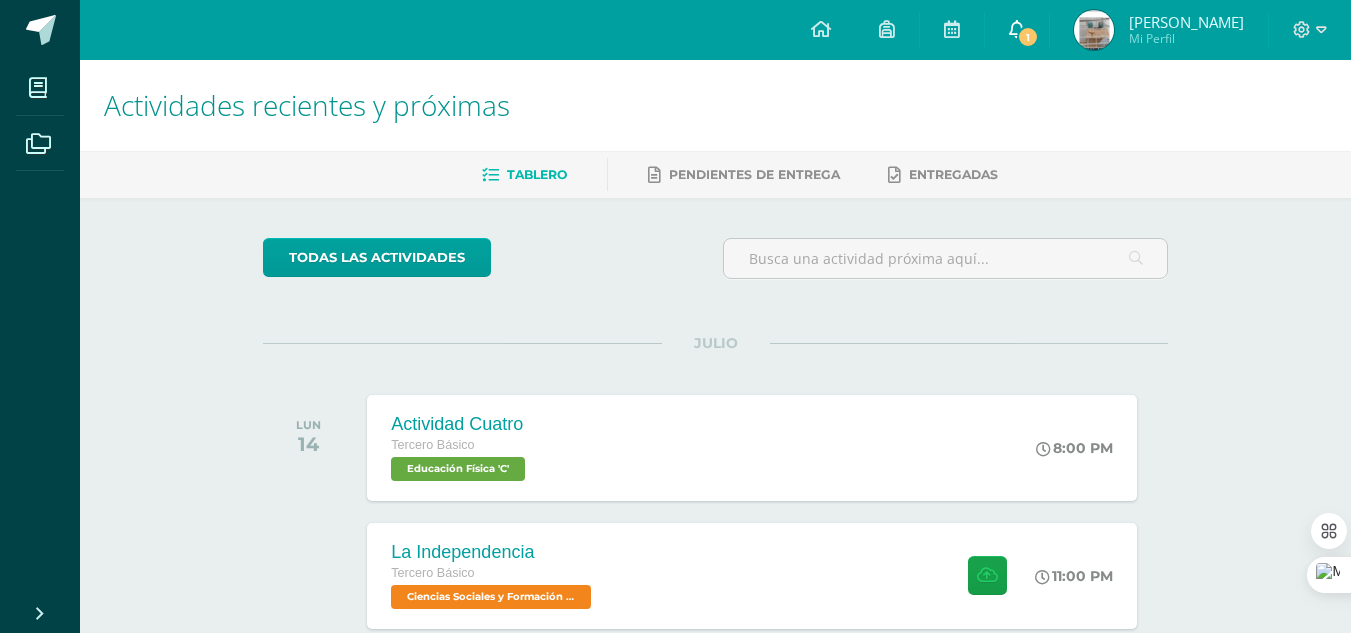 click on "1" at bounding box center (1017, 30) 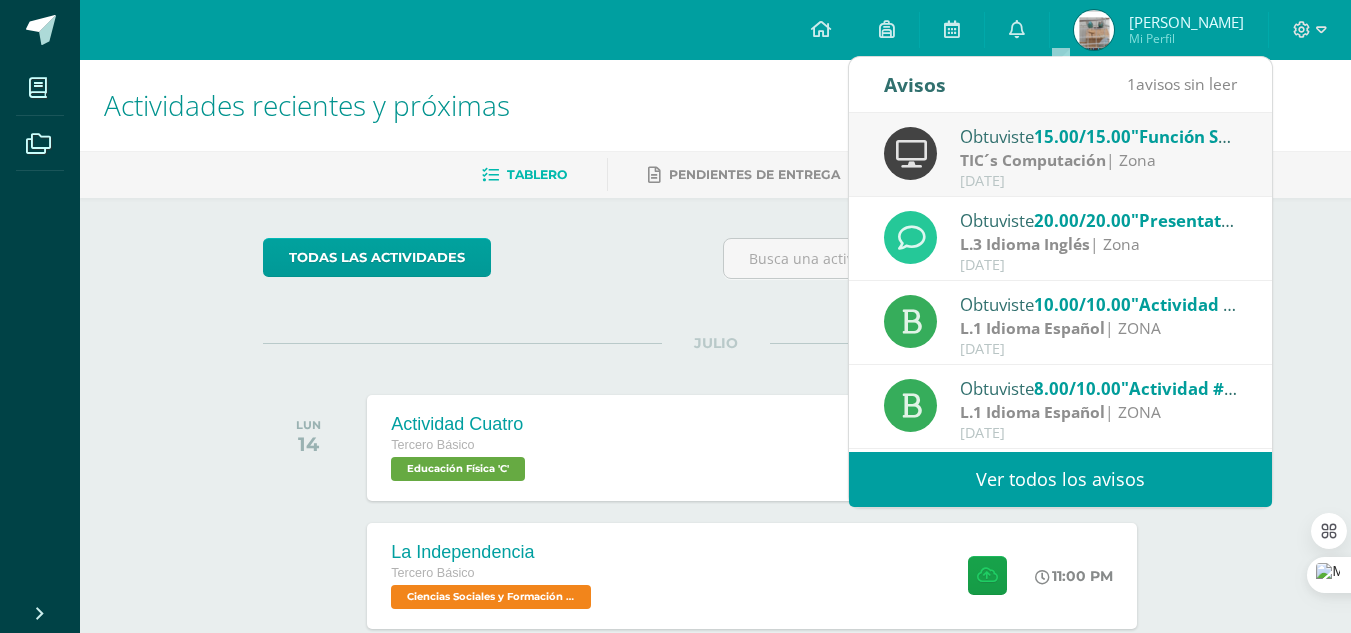 click on "TIC´s Computación" at bounding box center (1033, 160) 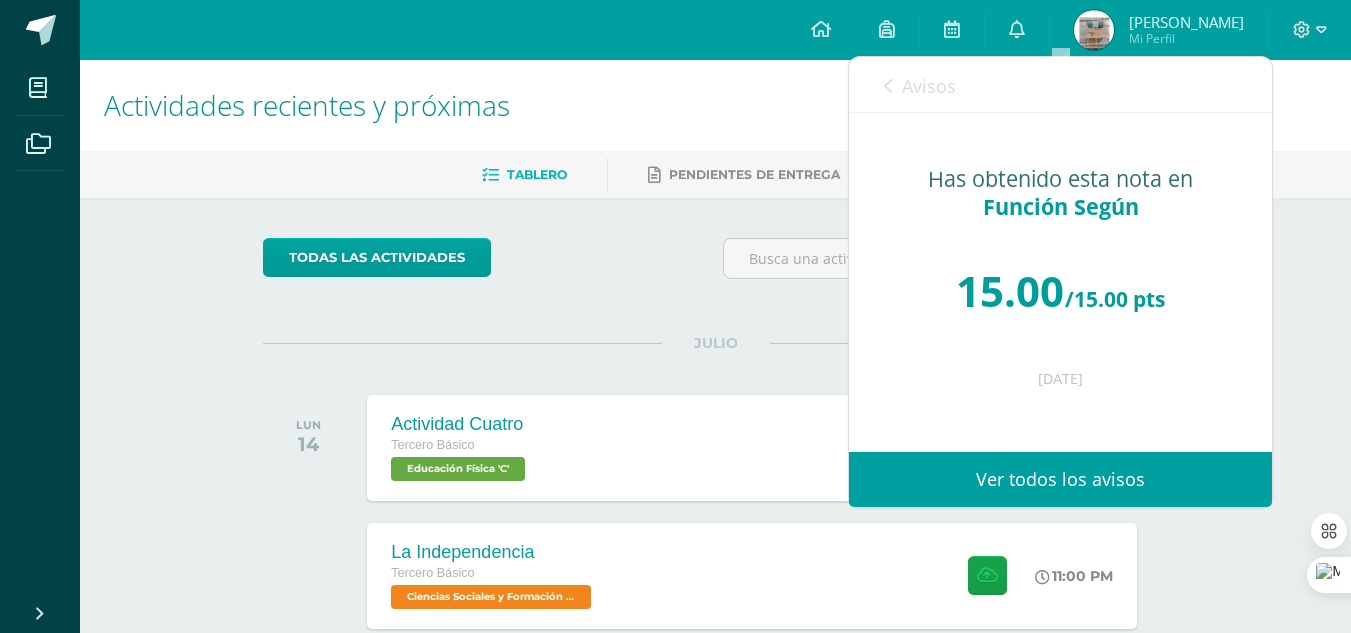 click on "Avisos" at bounding box center [920, 85] 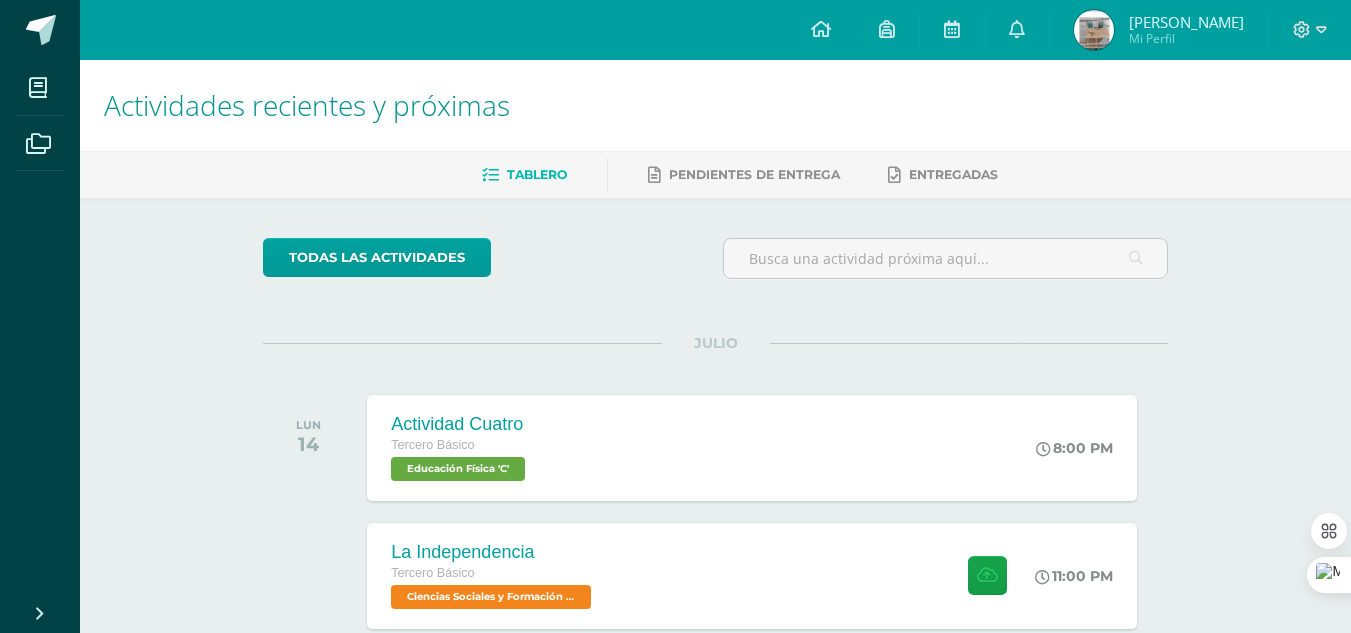 click on "Actividades recientes y próximas" at bounding box center (715, 105) 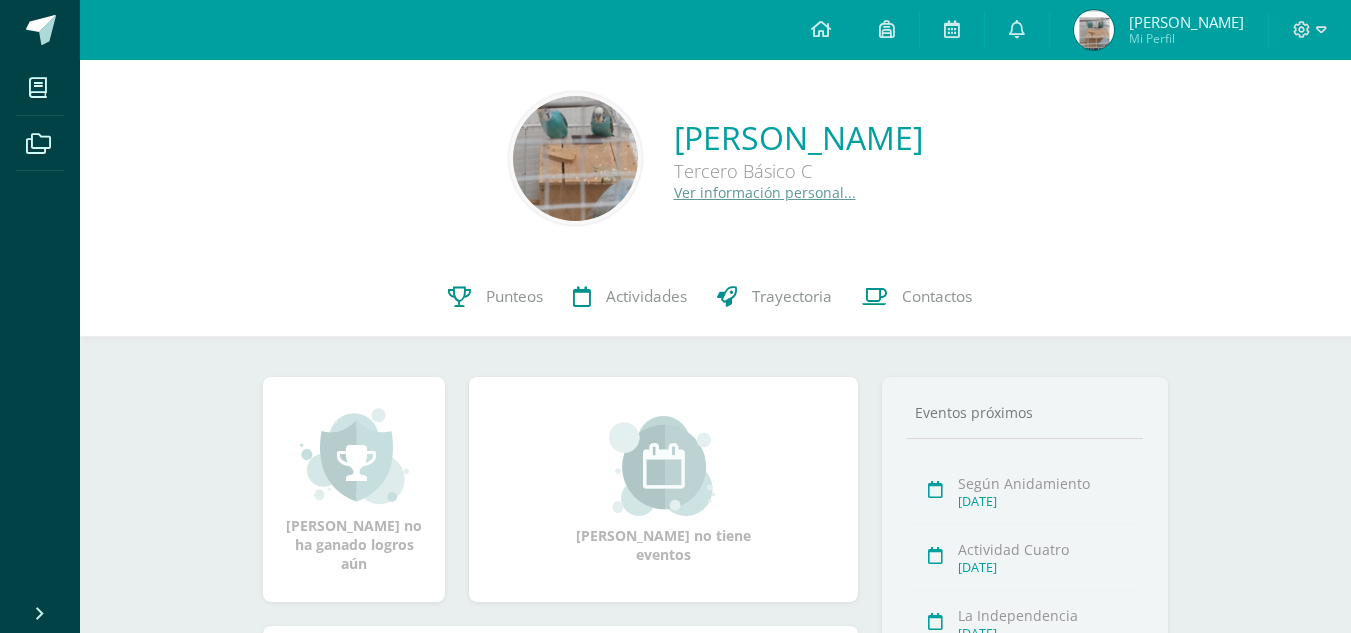 scroll, scrollTop: 0, scrollLeft: 0, axis: both 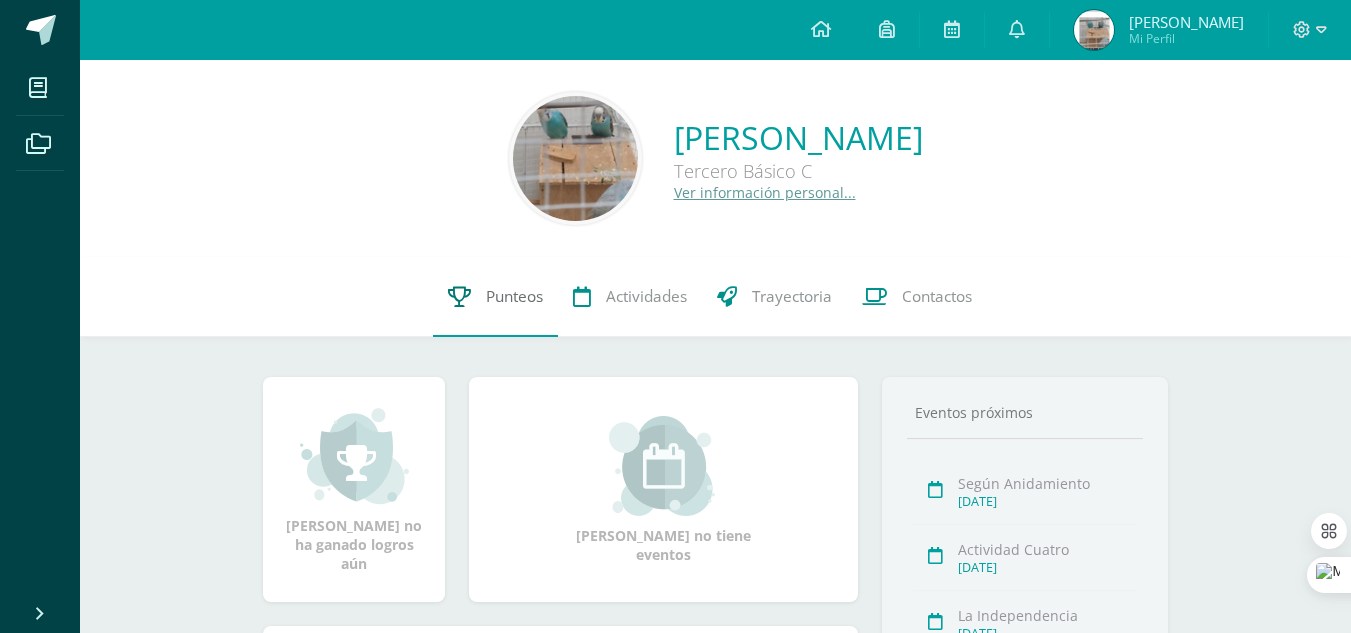 click on "Punteos" at bounding box center [495, 297] 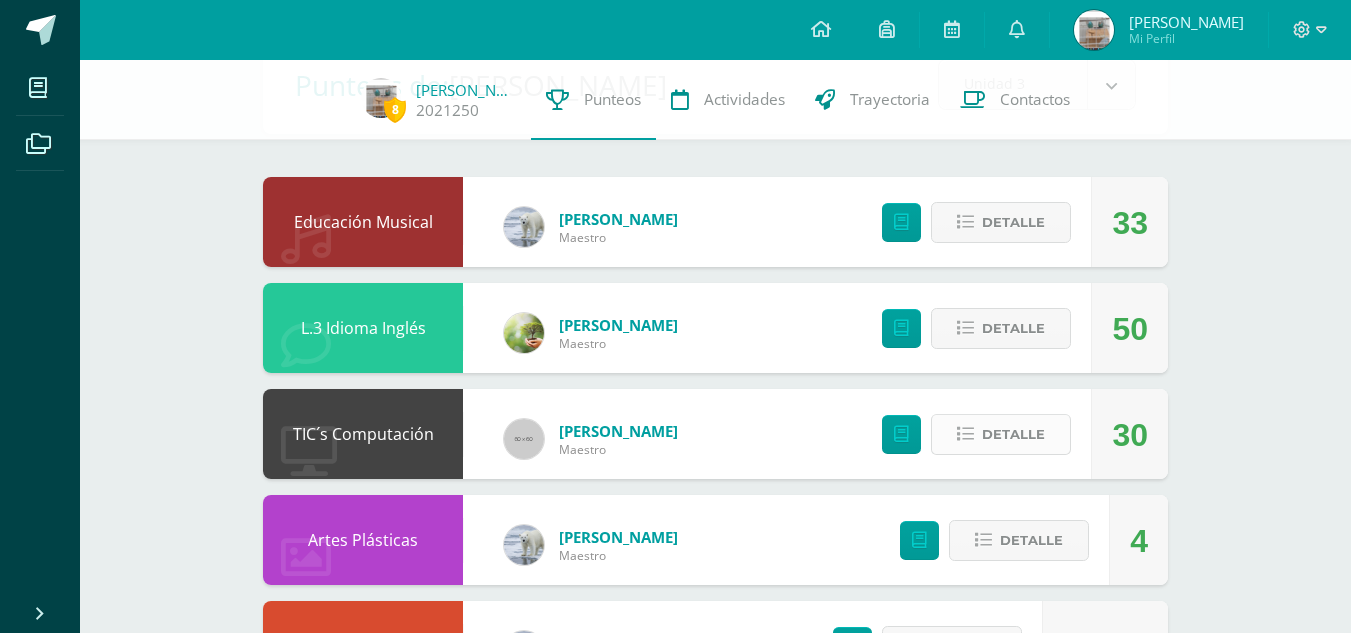 scroll, scrollTop: 139, scrollLeft: 0, axis: vertical 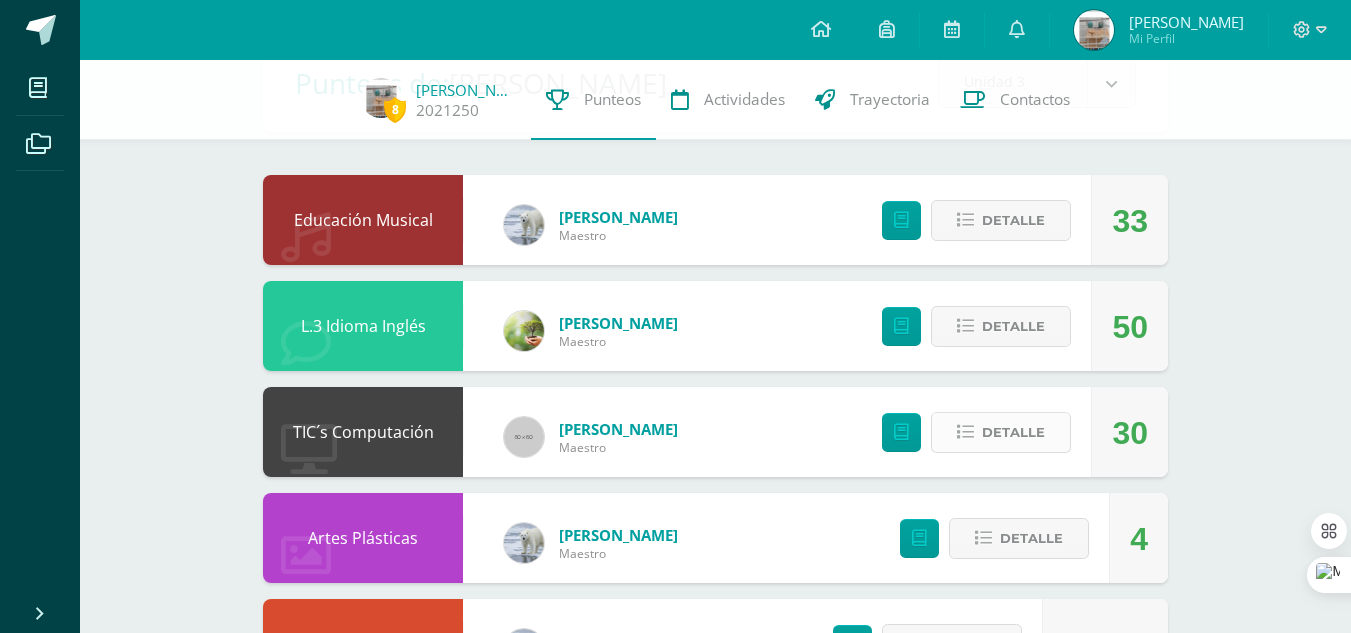click on "Detalle" at bounding box center [1001, 432] 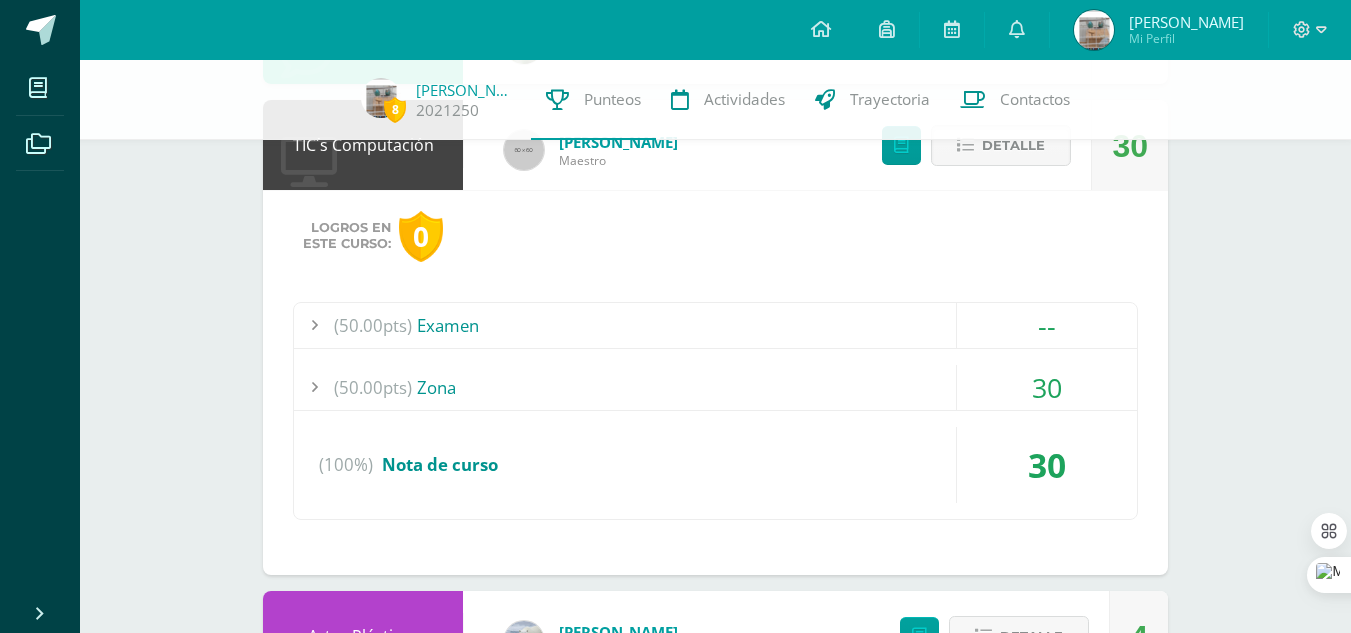 scroll, scrollTop: 428, scrollLeft: 0, axis: vertical 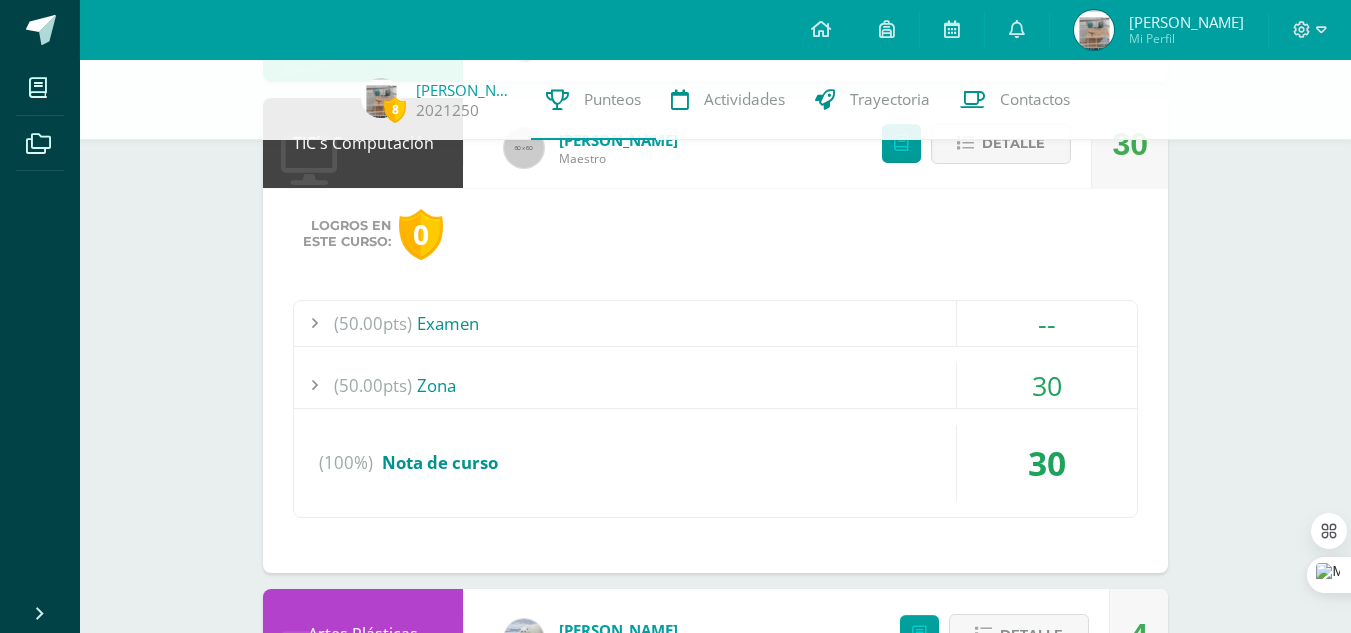 click on "(50.00pts)
Zona" at bounding box center [715, 385] 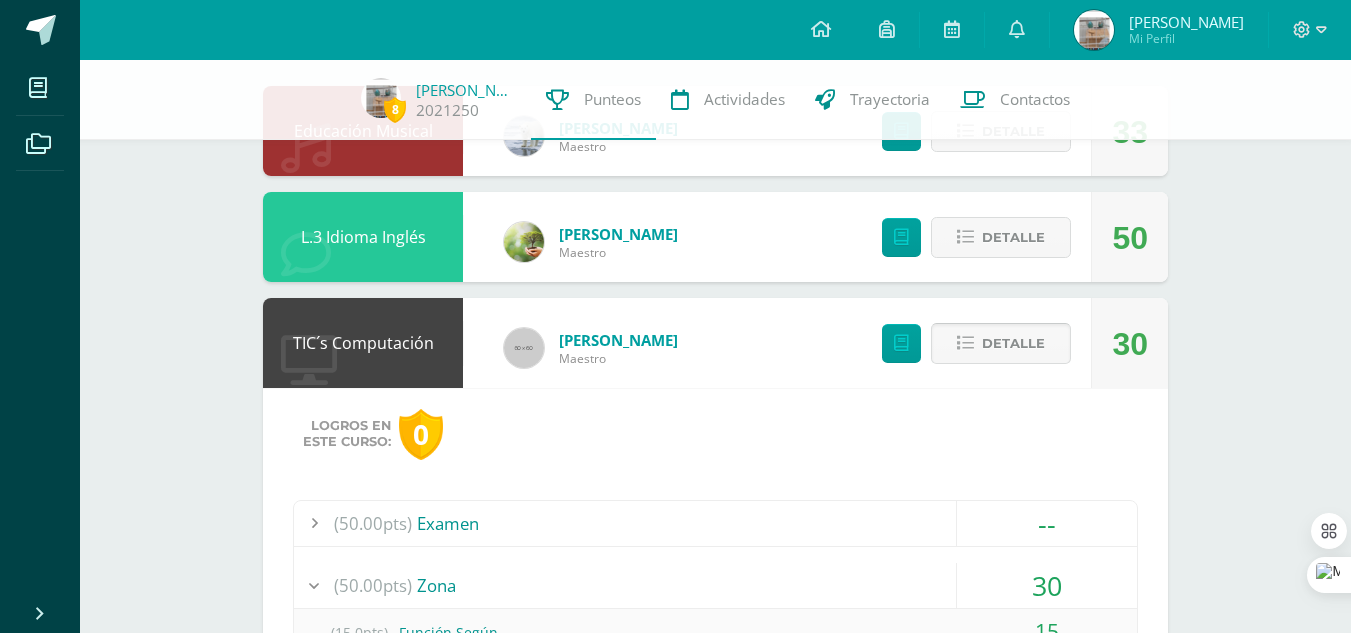 scroll, scrollTop: 224, scrollLeft: 0, axis: vertical 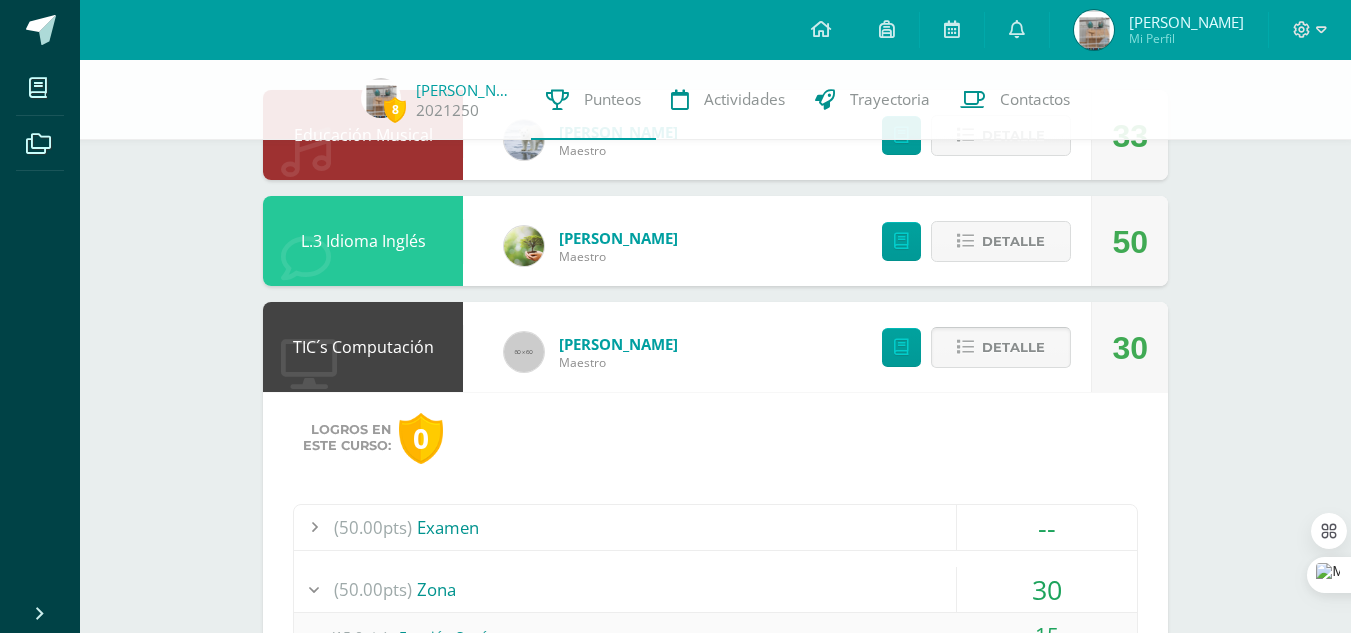 click on "Detalle" at bounding box center (1013, 347) 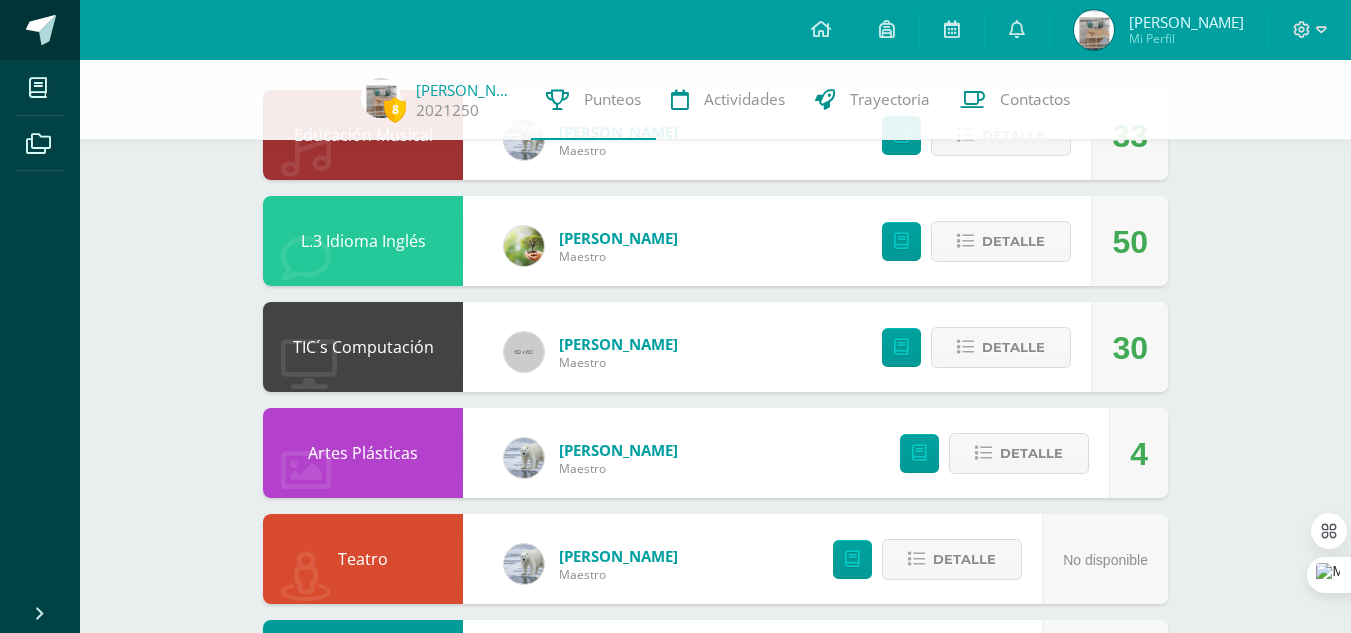 click at bounding box center [41, 30] 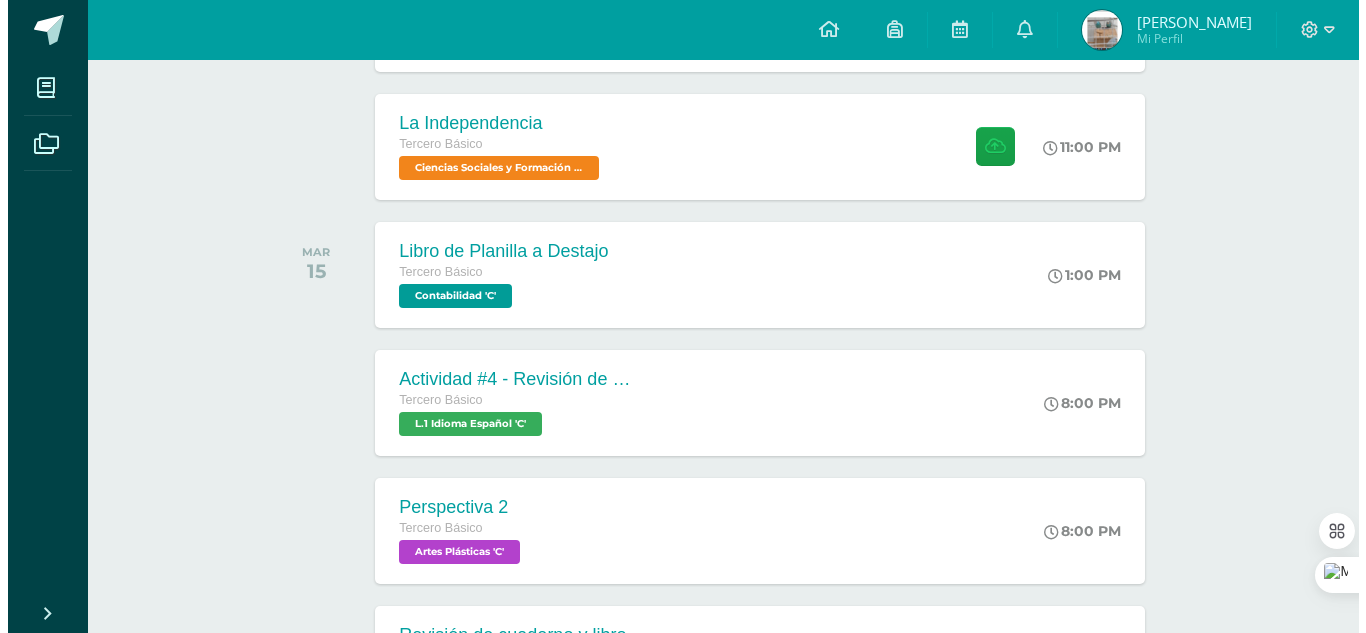 scroll, scrollTop: 426, scrollLeft: 0, axis: vertical 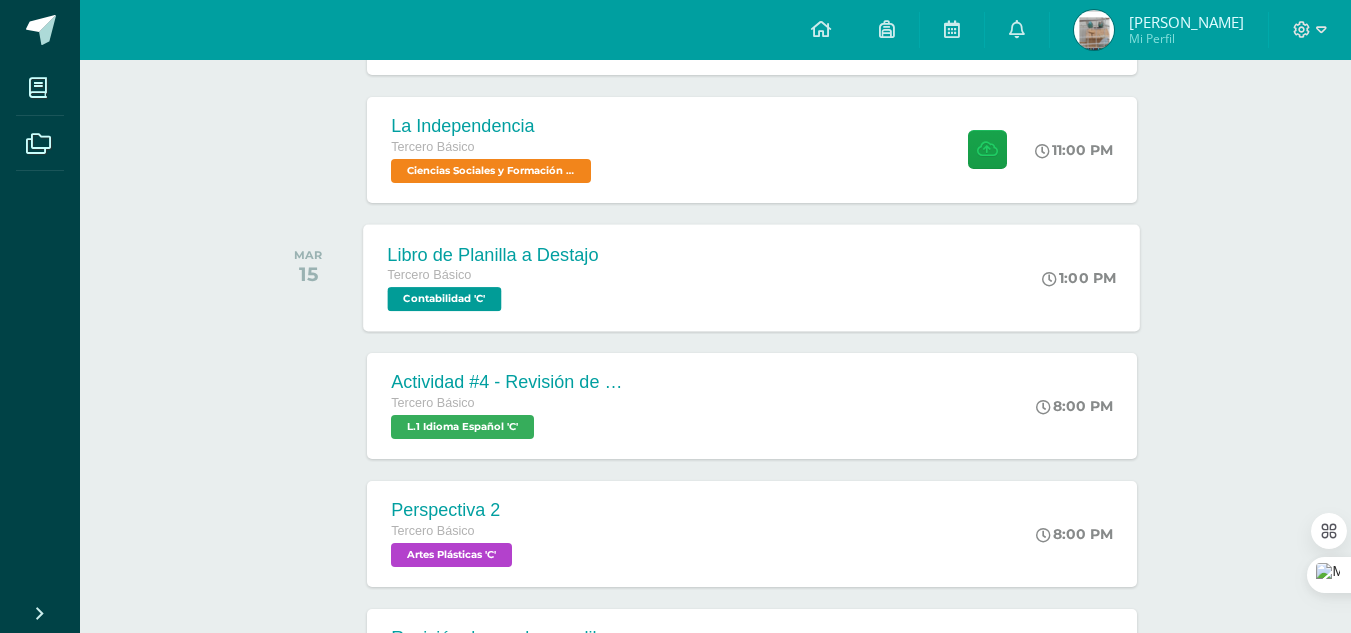 click on "Tercero Básico" at bounding box center [493, 276] 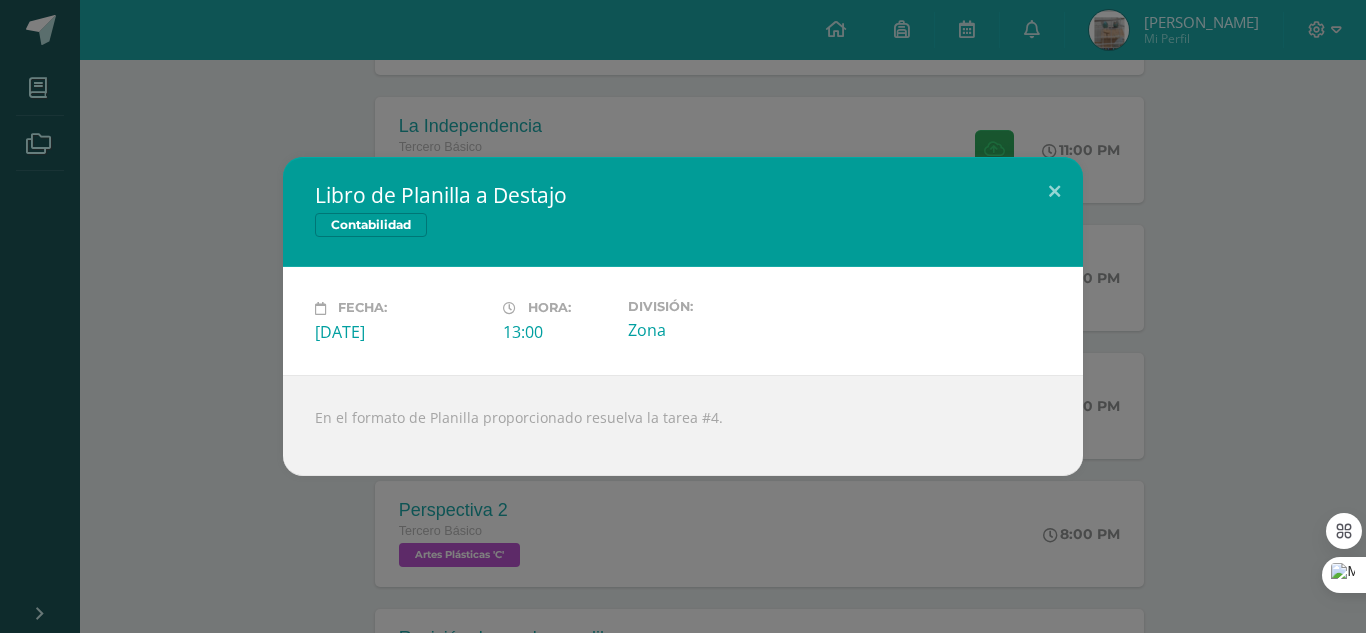click on "Libro de Planilla a Destajo
Contabilidad
Fecha:
Martes 15 de Julio
Hora:
13:00
División:" at bounding box center [683, 316] 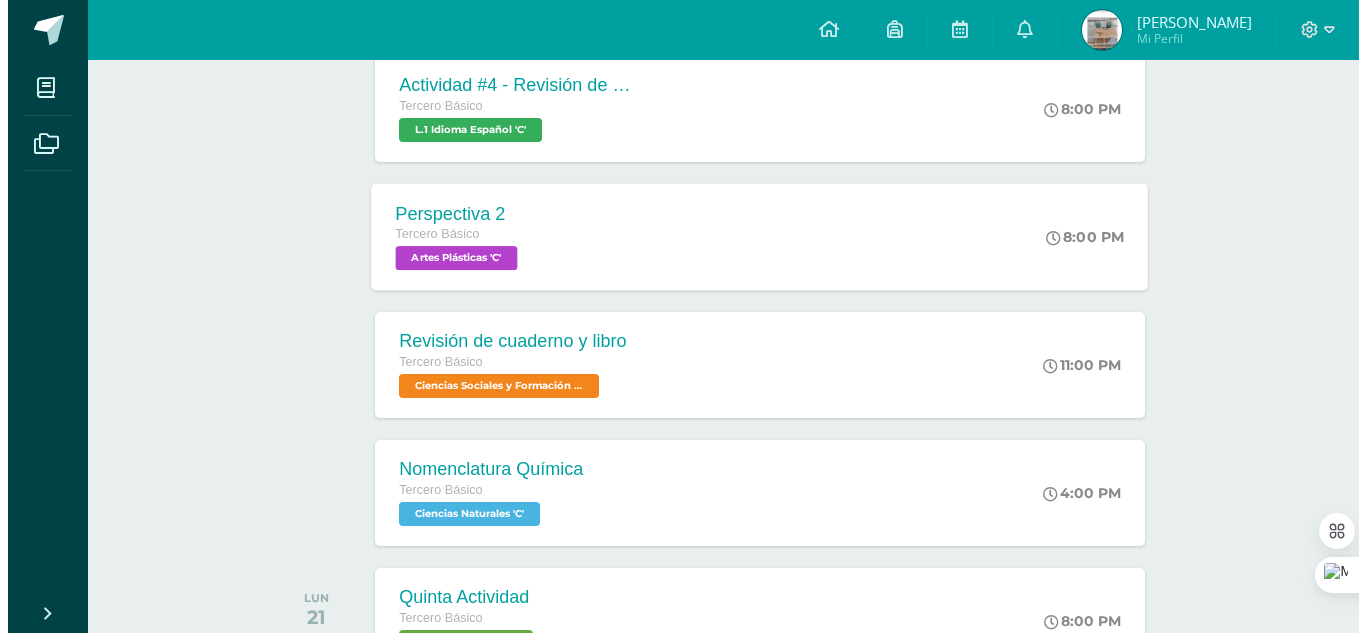 scroll, scrollTop: 722, scrollLeft: 0, axis: vertical 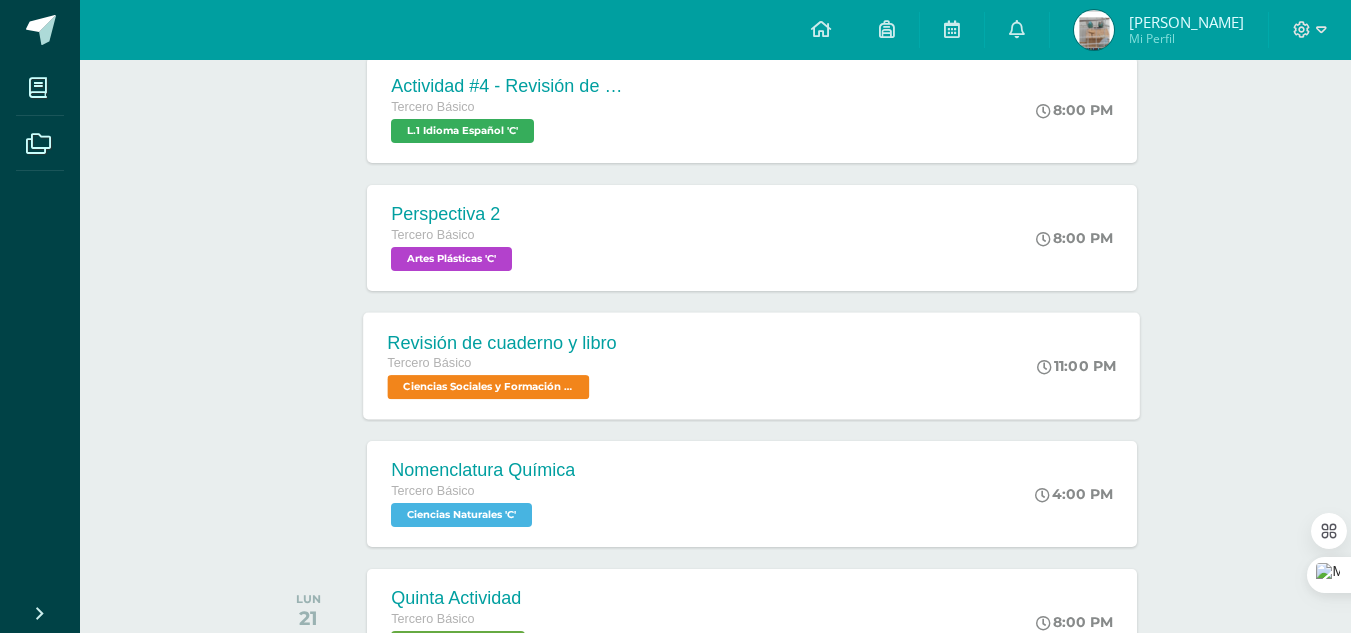 click on "Revisión de cuaderno y libro
Tercero Básico
Ciencias Sociales y Formación Ciudadana 'C'
11:00 PM
Revisión de cuaderno y libro
Ciencias Sociales y Formación Ciudadana
Cargando contenido" at bounding box center (752, 365) 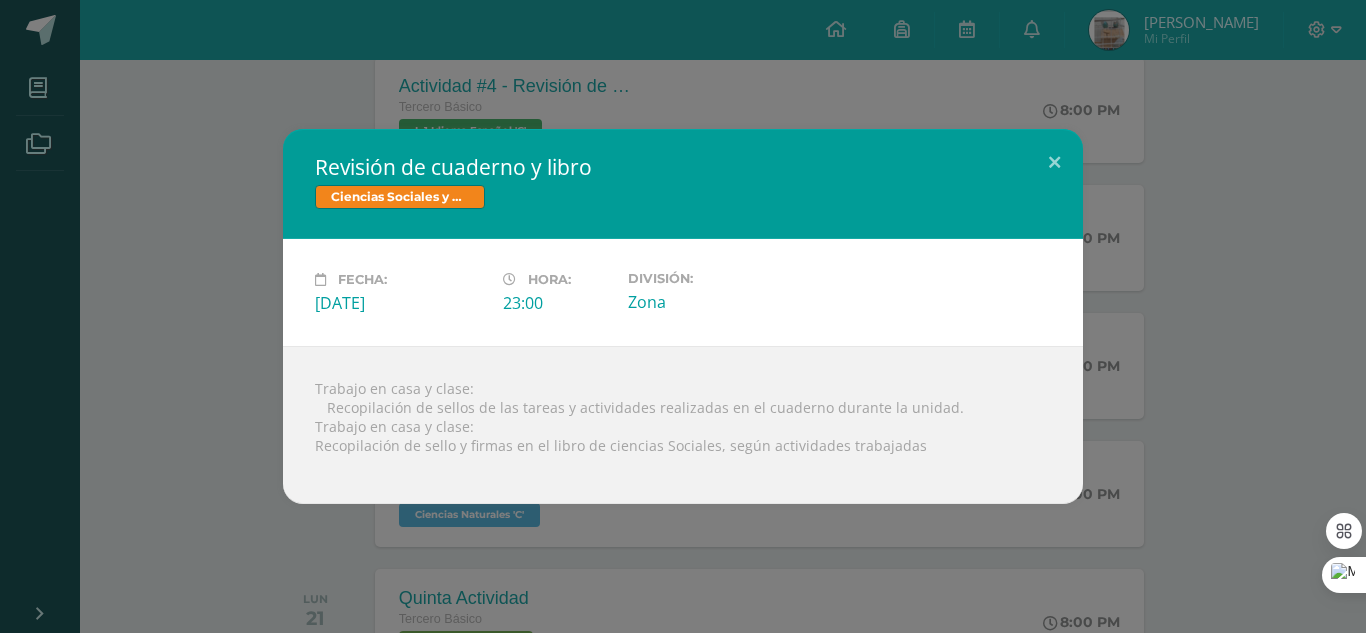 click on "Revisión de cuaderno y libro
Ciencias Sociales y Formación Ciudadana
Fecha:
Martes 15 de Julio
Hora:
23:00
División:" at bounding box center [683, 316] 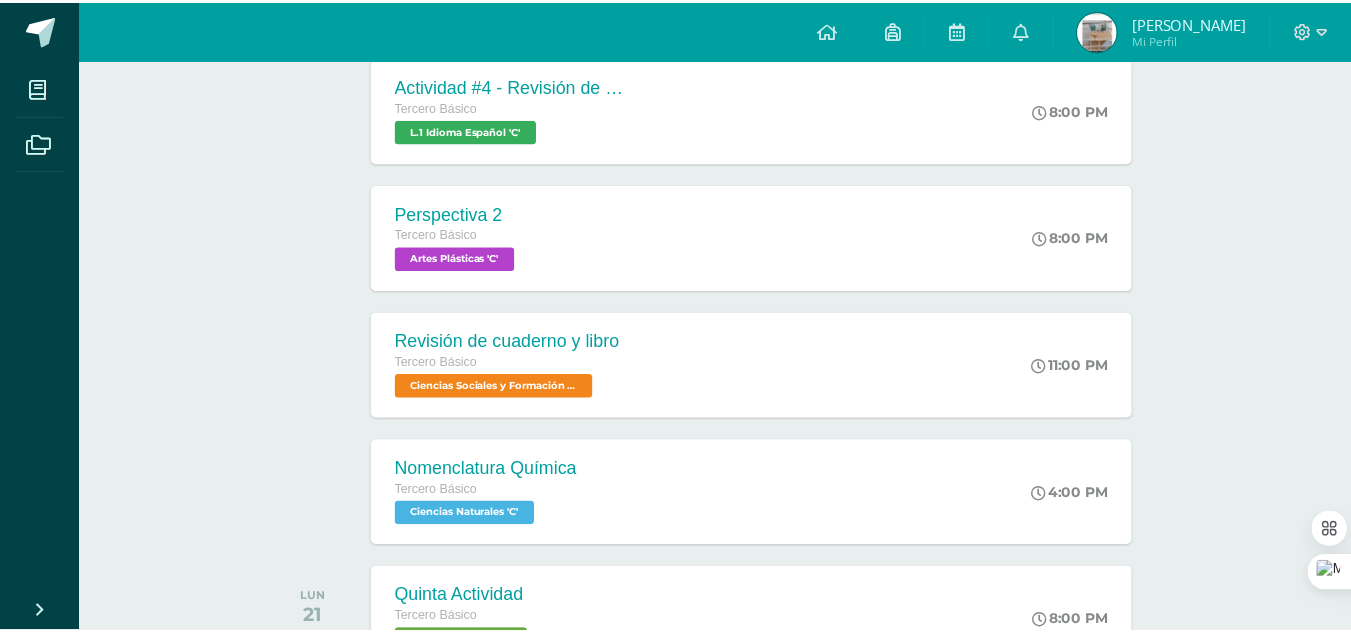 scroll, scrollTop: 647, scrollLeft: 0, axis: vertical 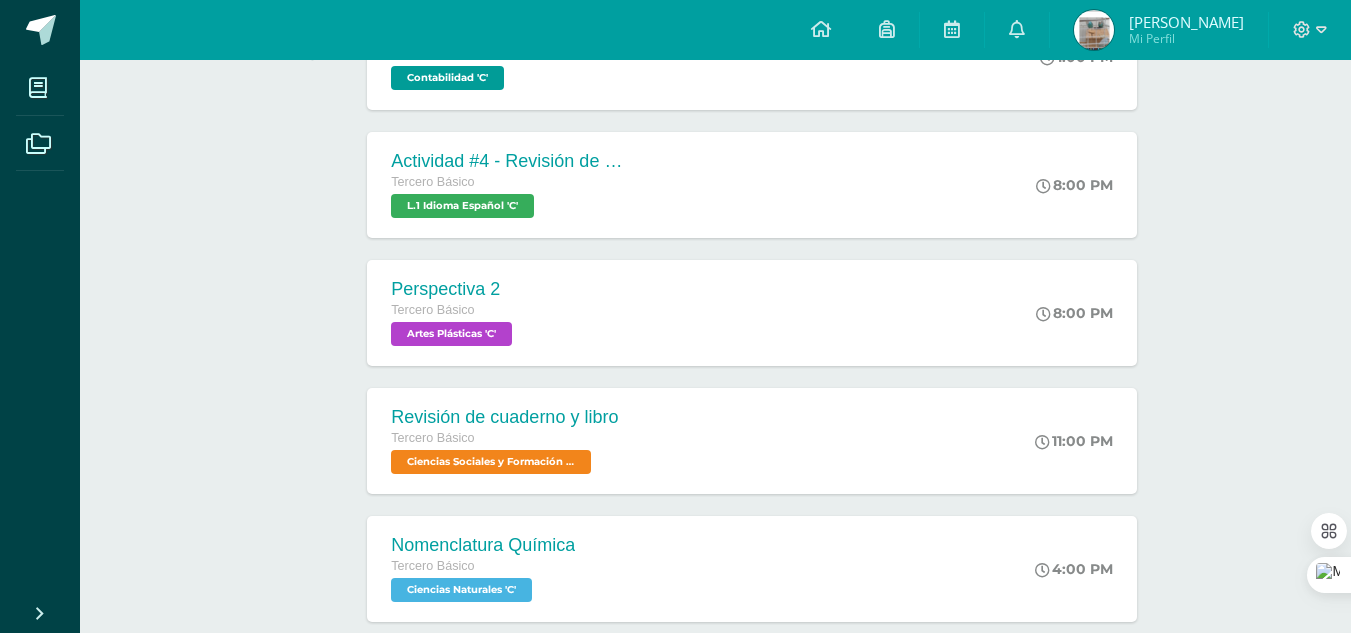 click on "Mi Perfil" at bounding box center [1186, 38] 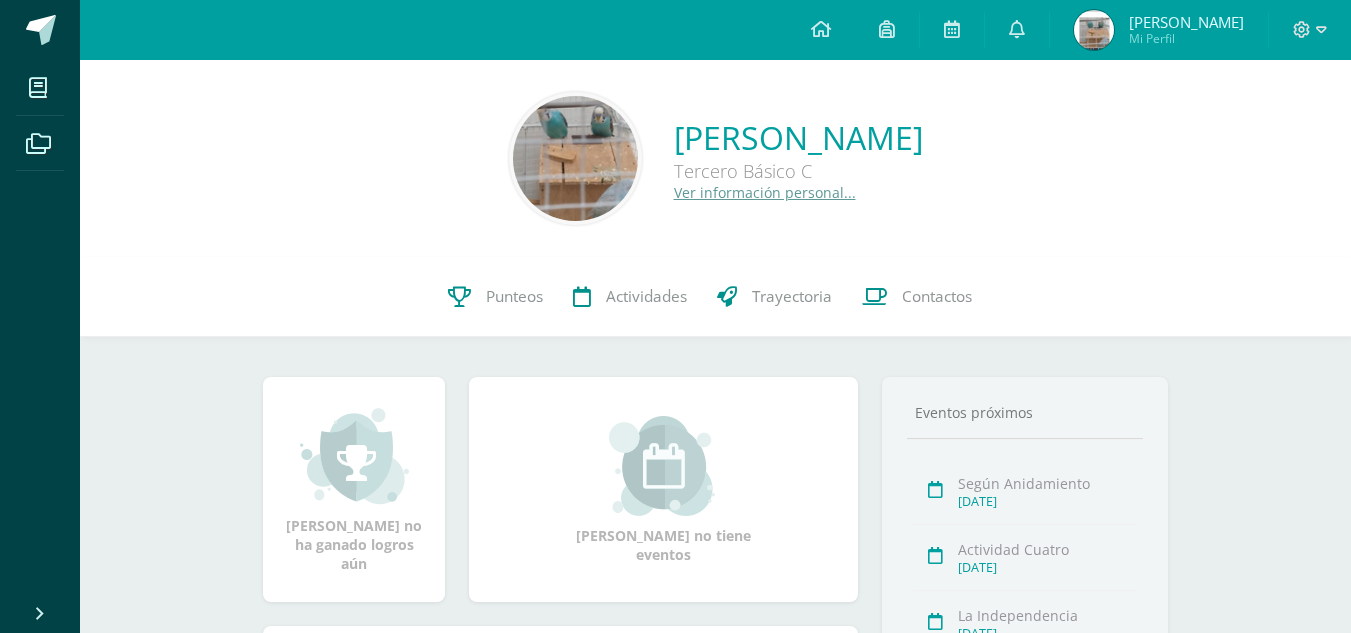 scroll, scrollTop: 0, scrollLeft: 0, axis: both 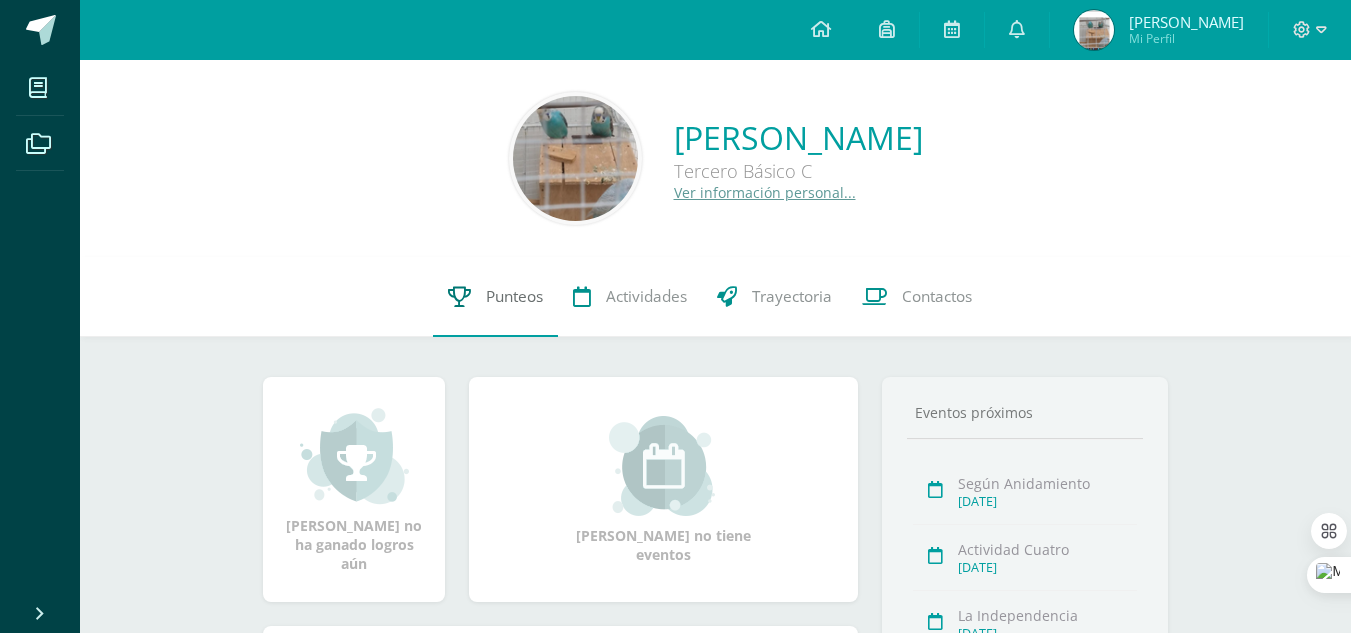 click on "Punteos" at bounding box center (495, 297) 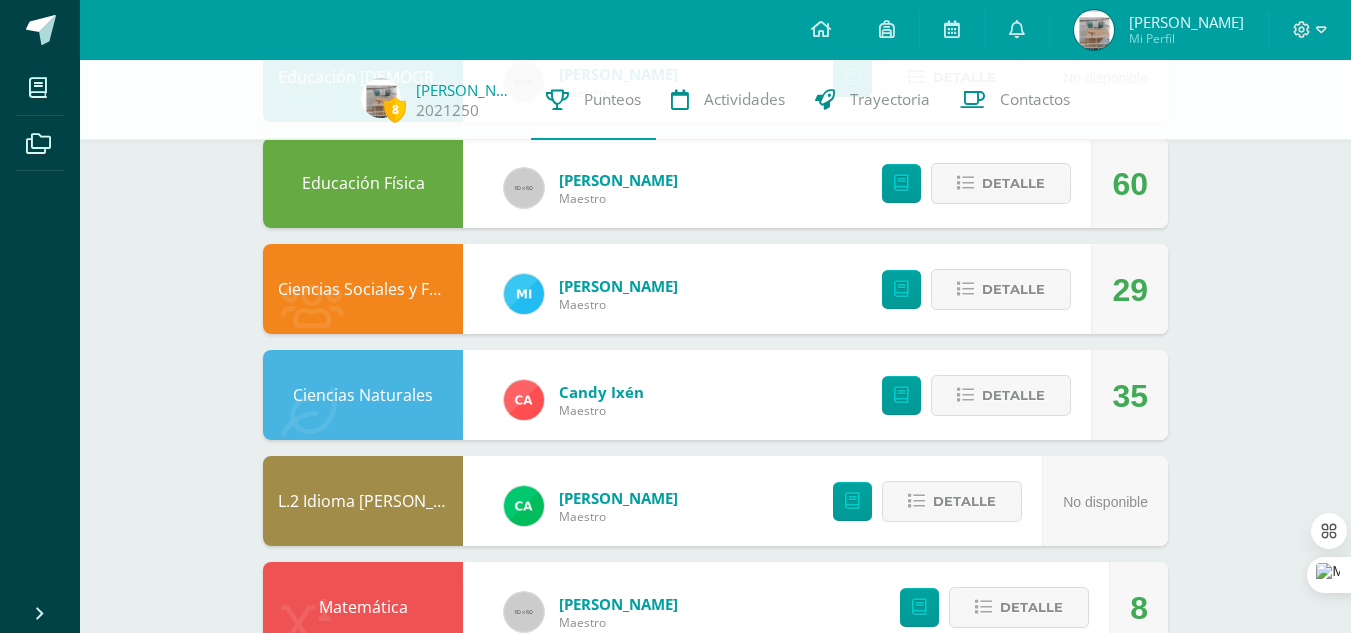 scroll, scrollTop: 1135, scrollLeft: 0, axis: vertical 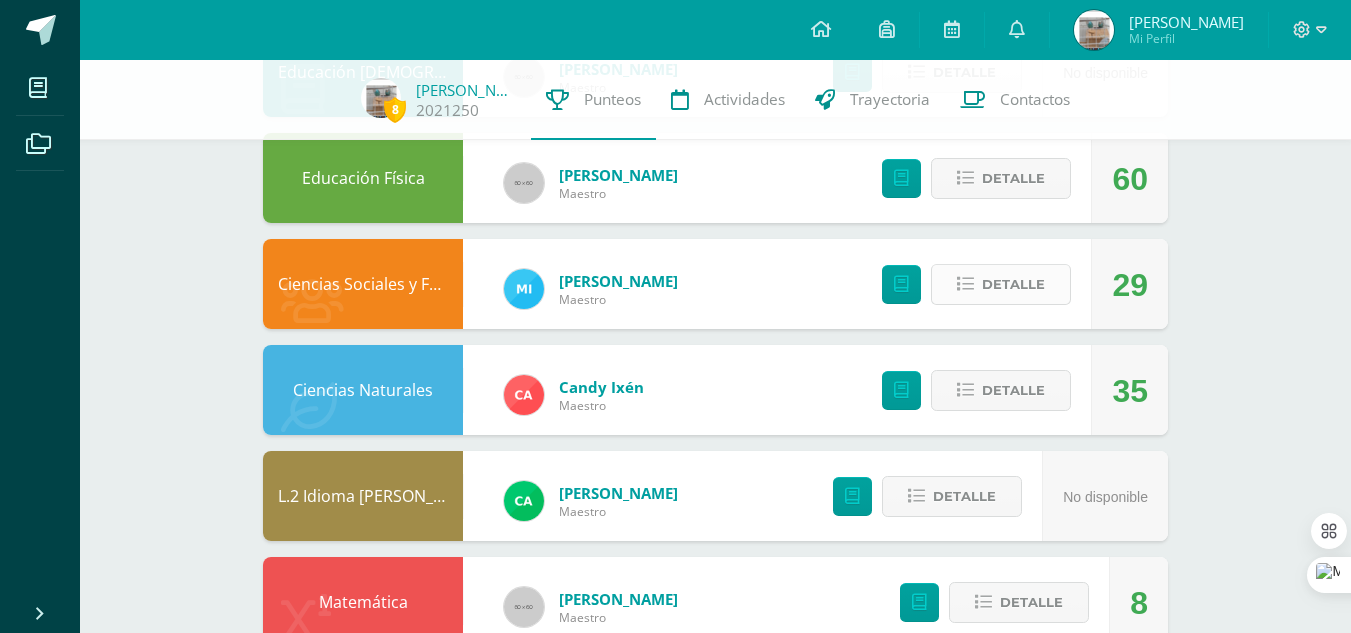 click on "Detalle" at bounding box center (1013, 284) 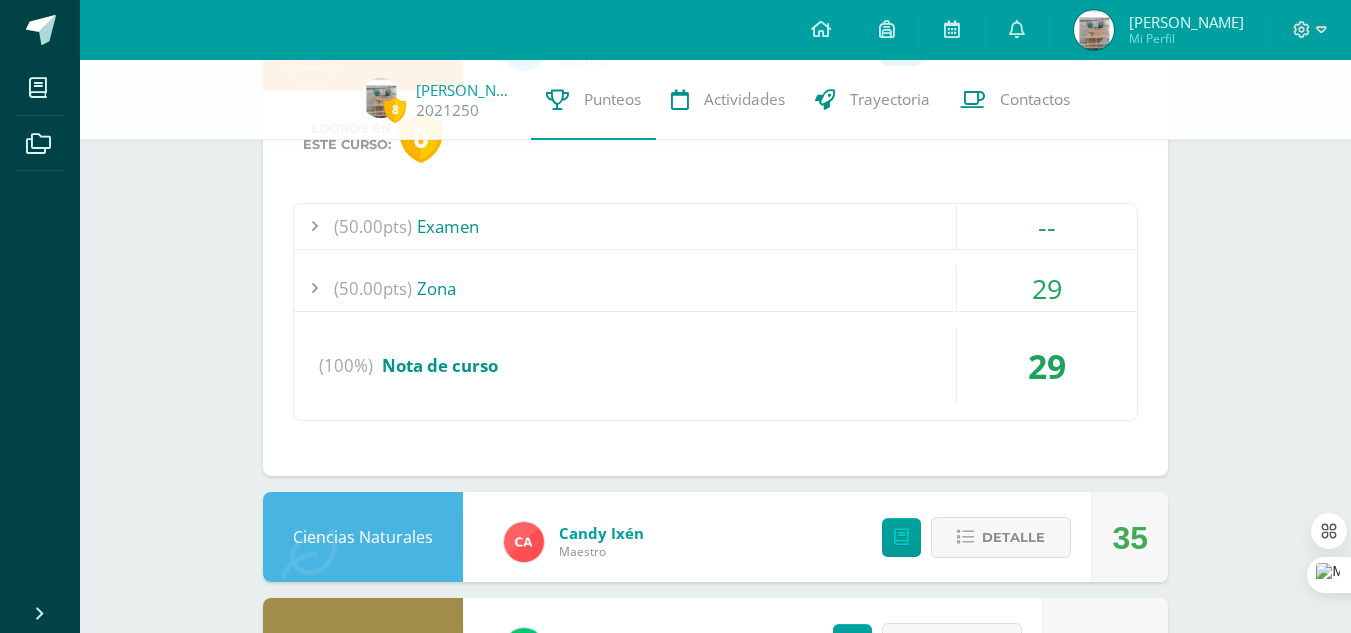 scroll, scrollTop: 1375, scrollLeft: 0, axis: vertical 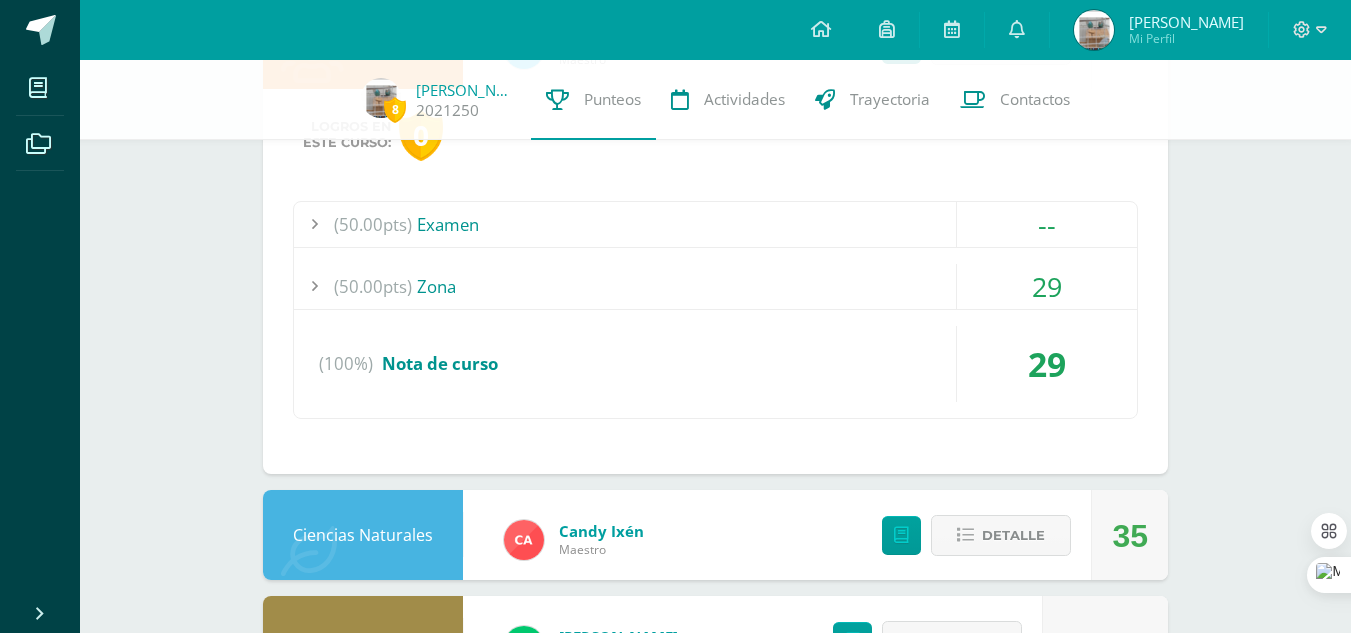 click on "(50.00pts)
Zona" at bounding box center [715, 286] 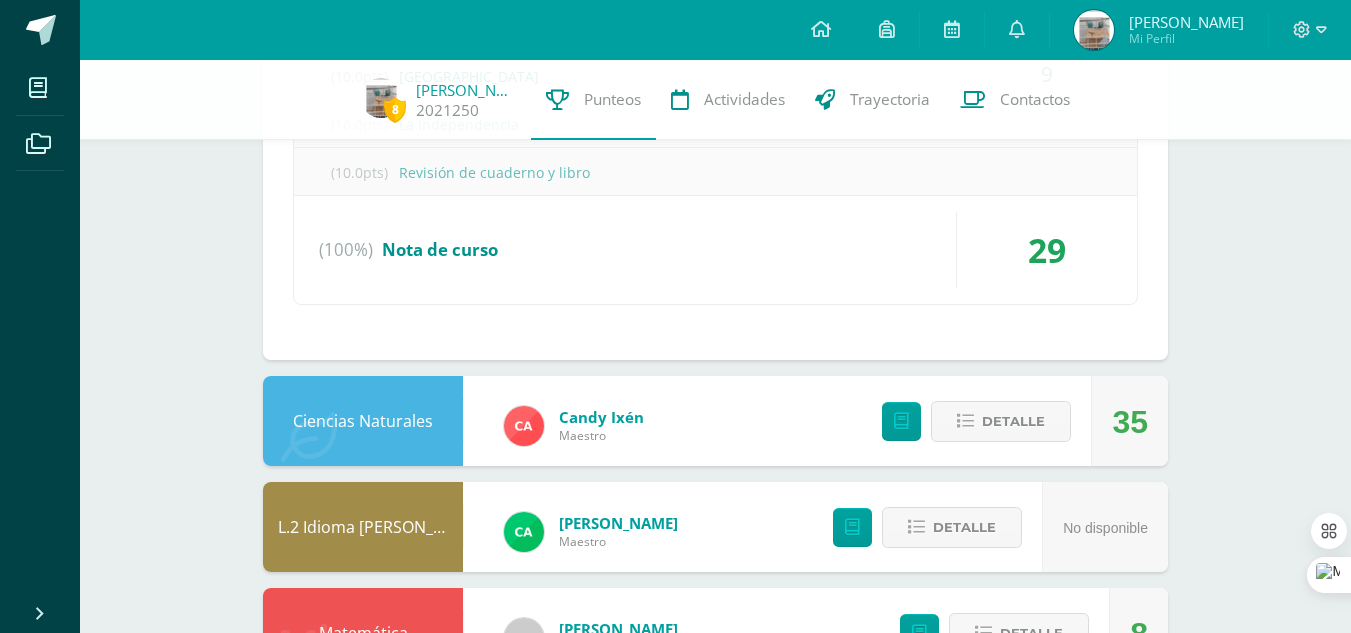 scroll, scrollTop: 1682, scrollLeft: 0, axis: vertical 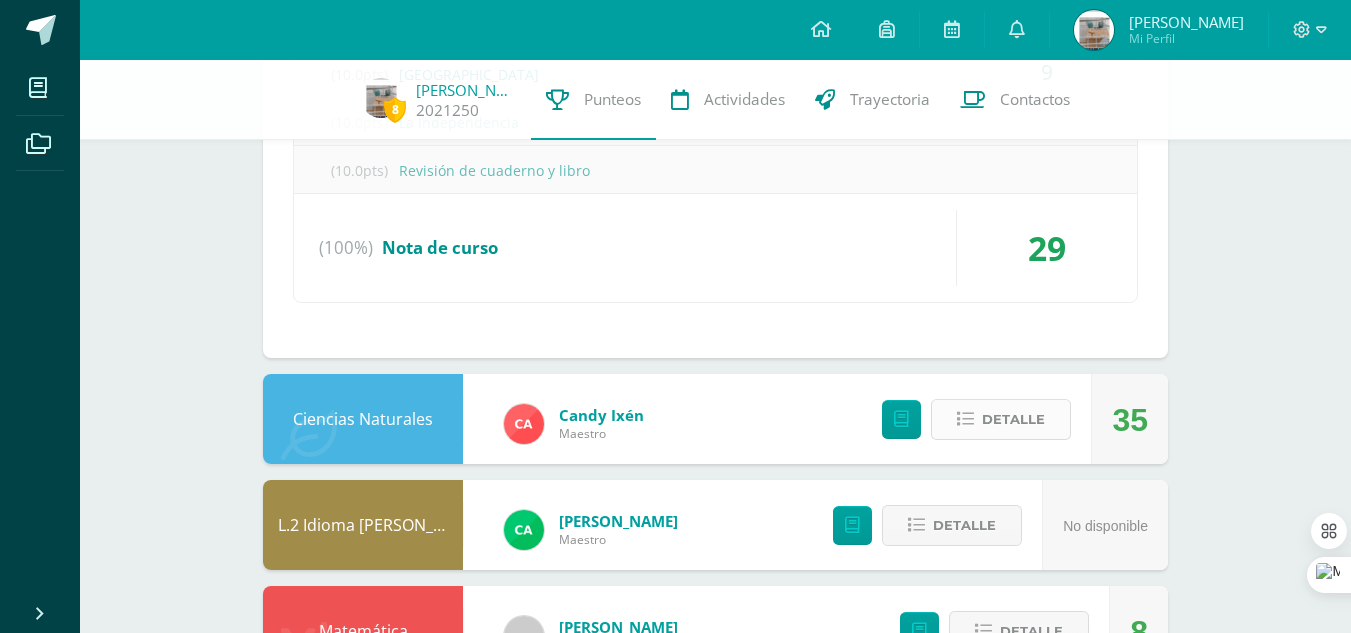 click on "Detalle" at bounding box center (1013, 419) 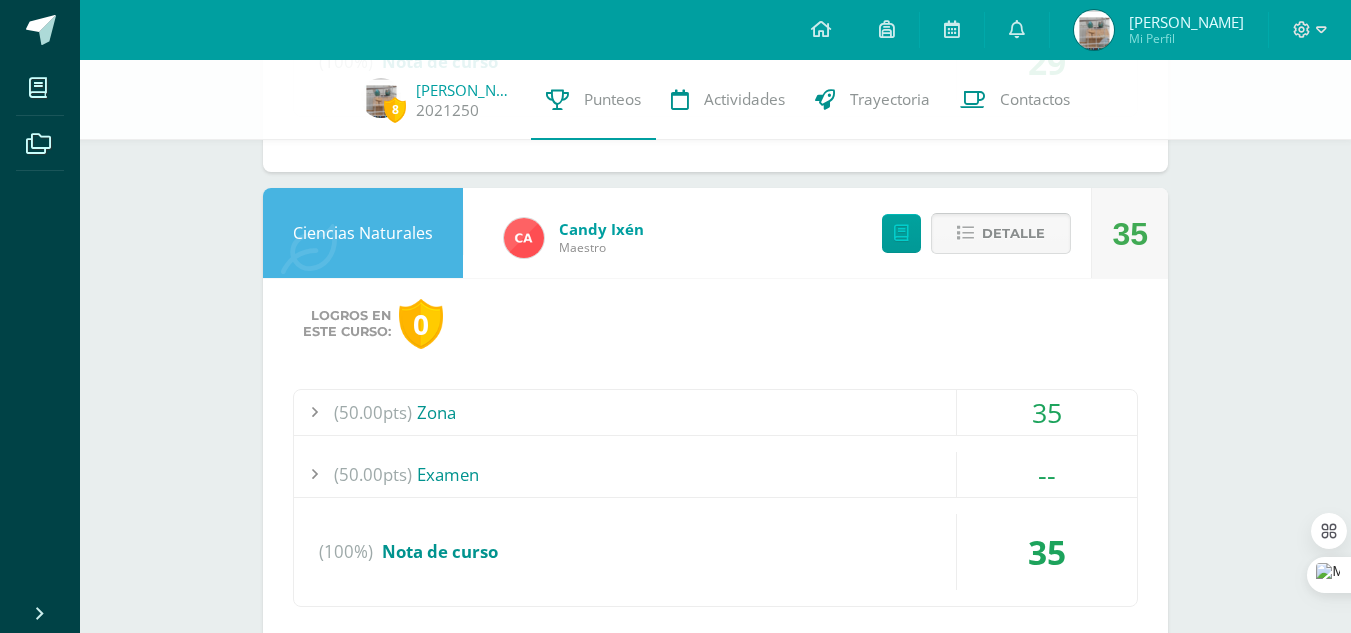 click on "35" at bounding box center [1047, 412] 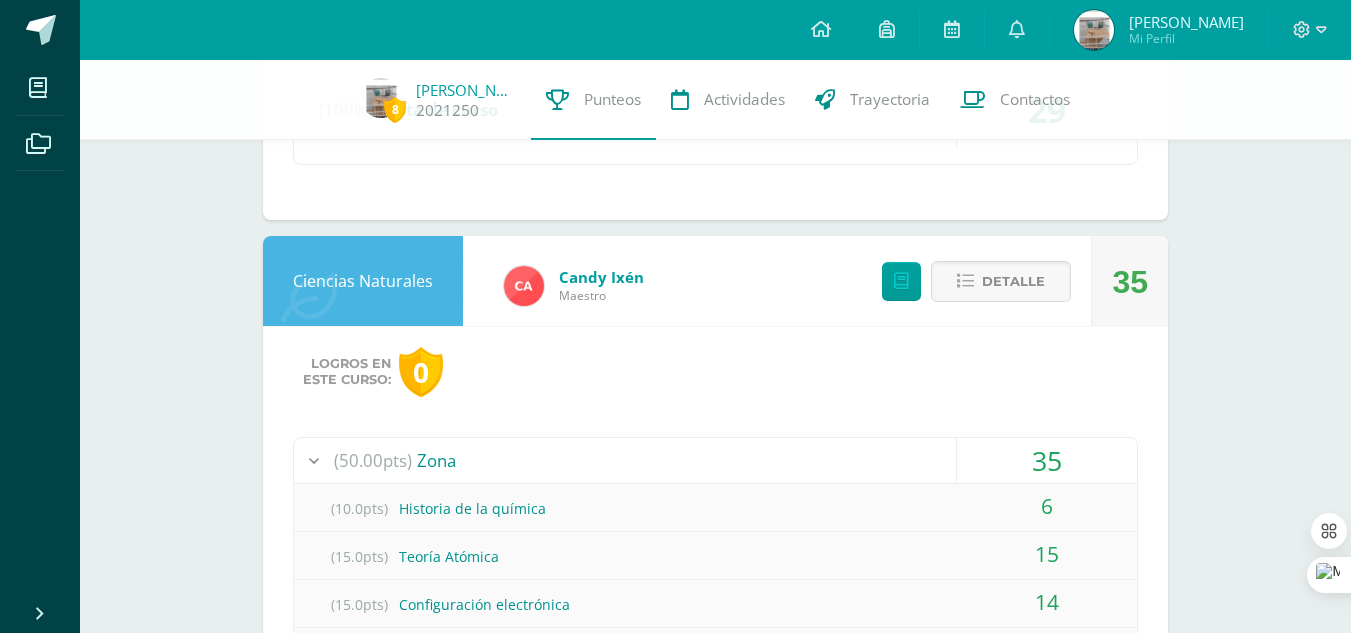 scroll, scrollTop: 1615, scrollLeft: 0, axis: vertical 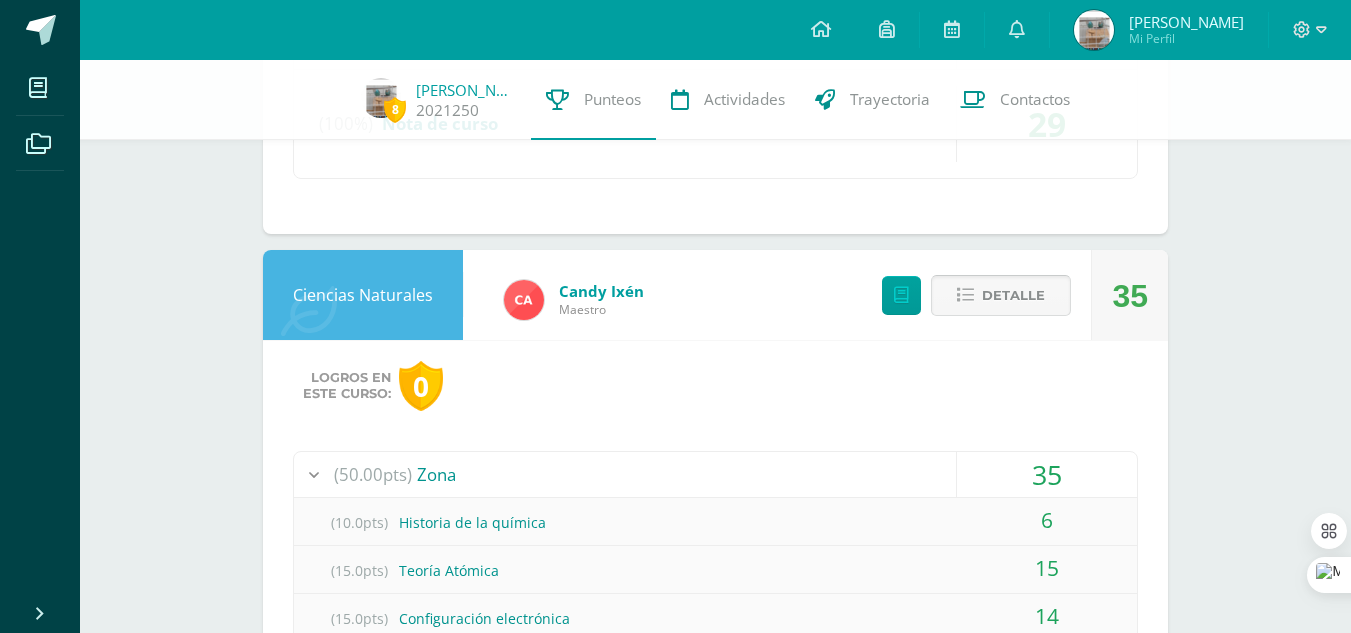 click on "Detalle" at bounding box center (1013, 295) 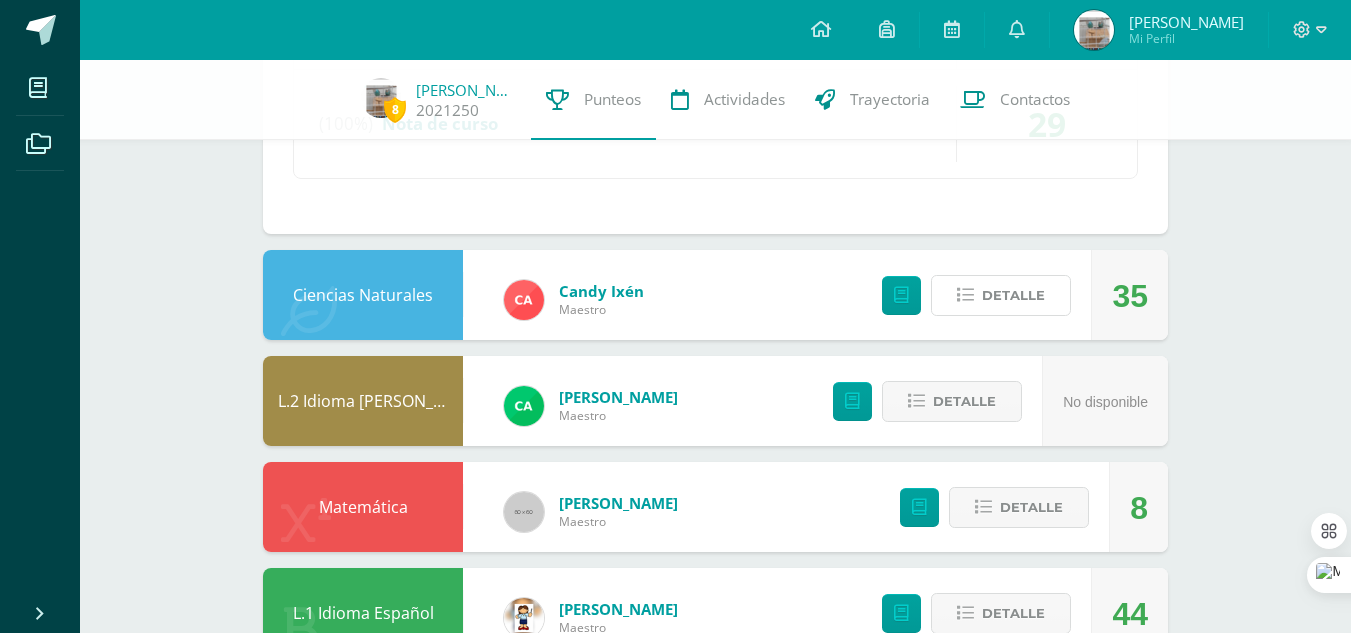 scroll, scrollTop: 1680, scrollLeft: 0, axis: vertical 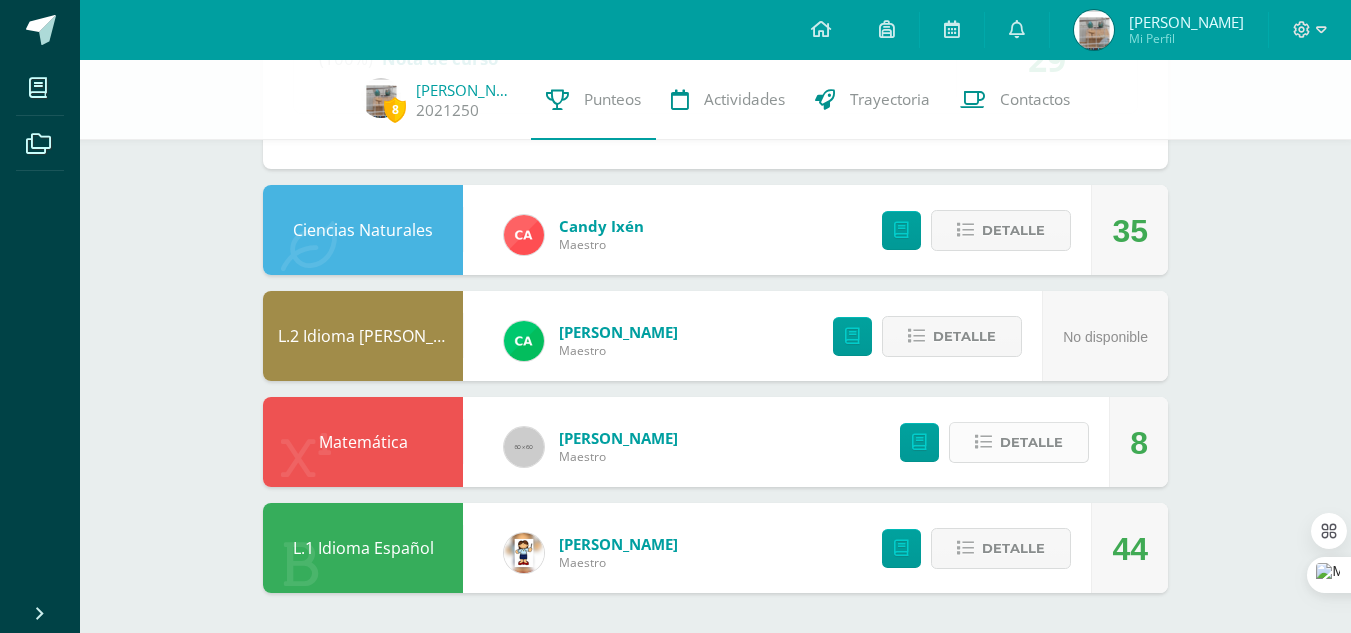click on "Detalle" at bounding box center [1031, 442] 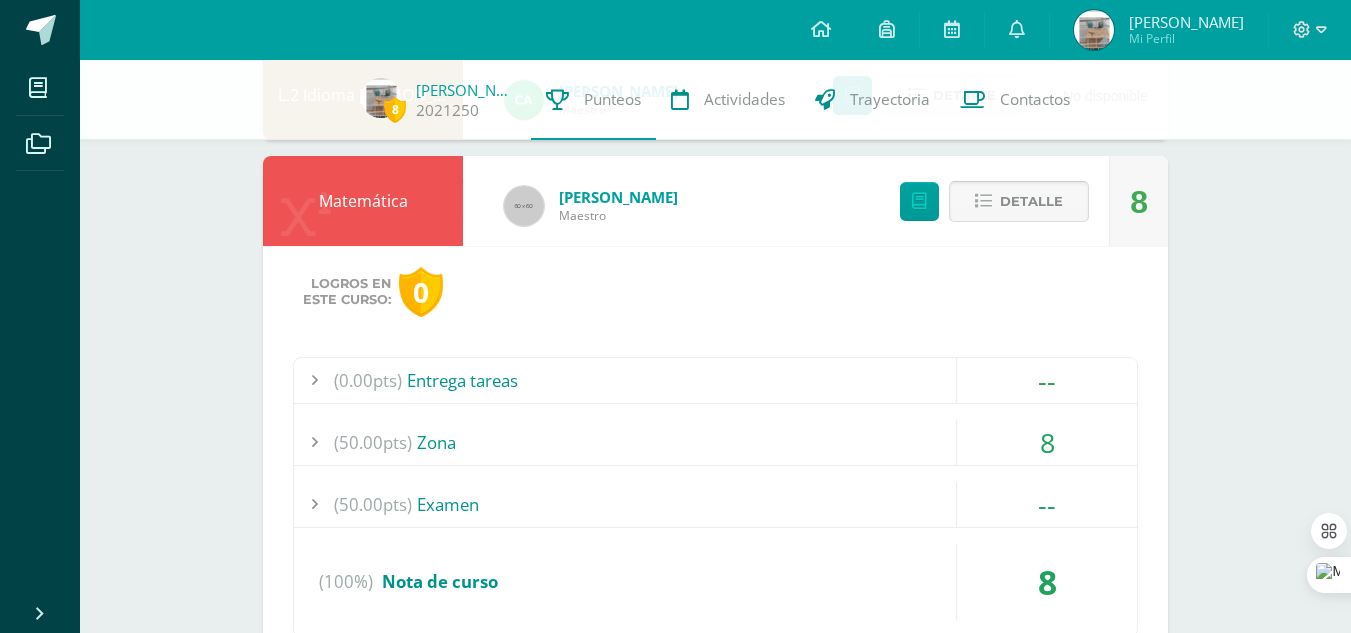 scroll, scrollTop: 1925, scrollLeft: 0, axis: vertical 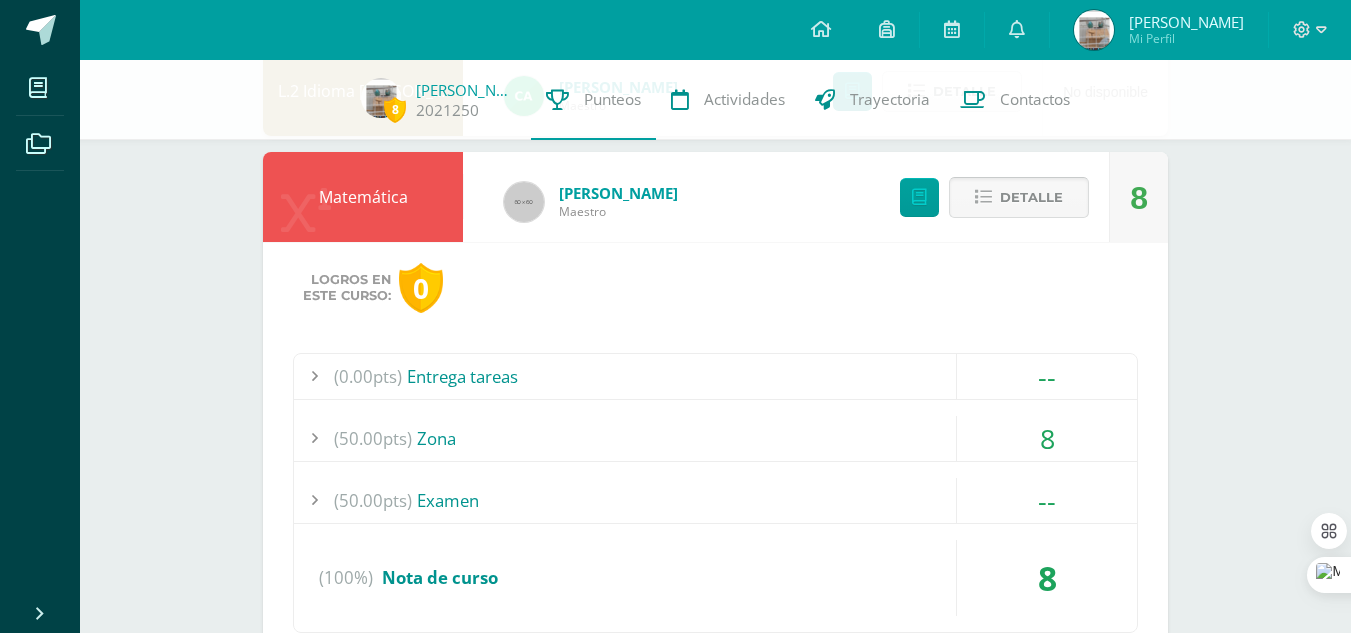 click on "8" at bounding box center (1047, 438) 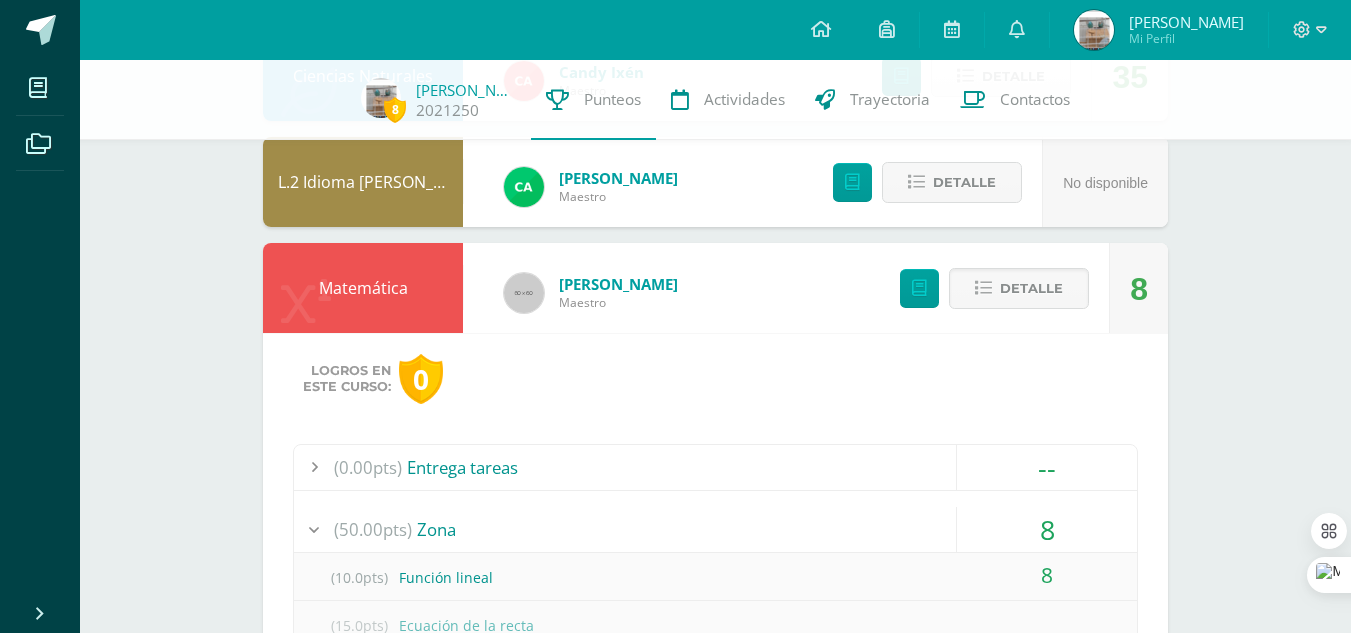 scroll, scrollTop: 1829, scrollLeft: 0, axis: vertical 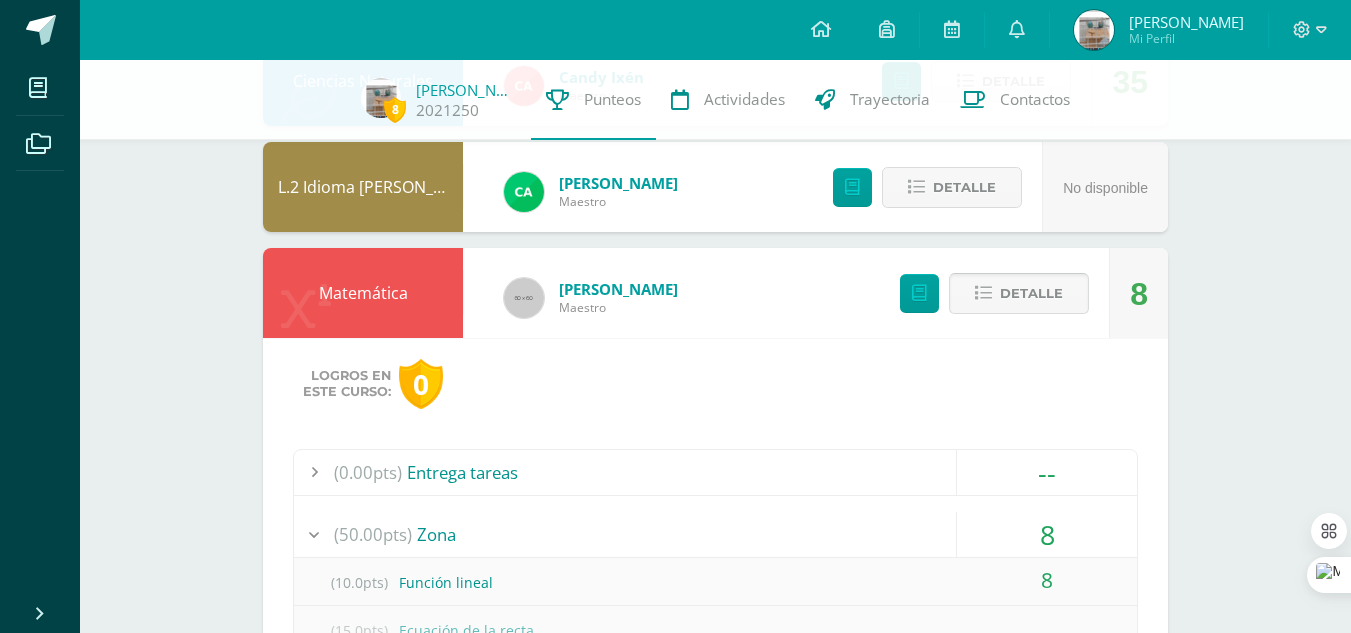 click at bounding box center [983, 293] 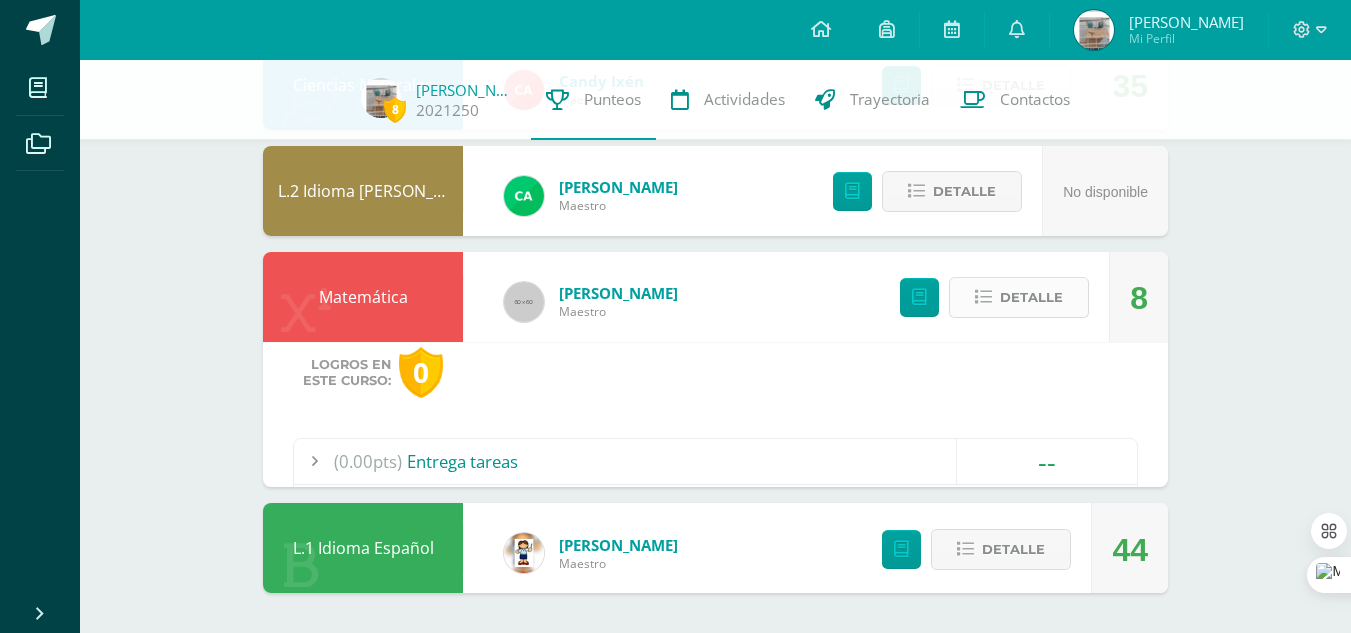 scroll, scrollTop: 1680, scrollLeft: 0, axis: vertical 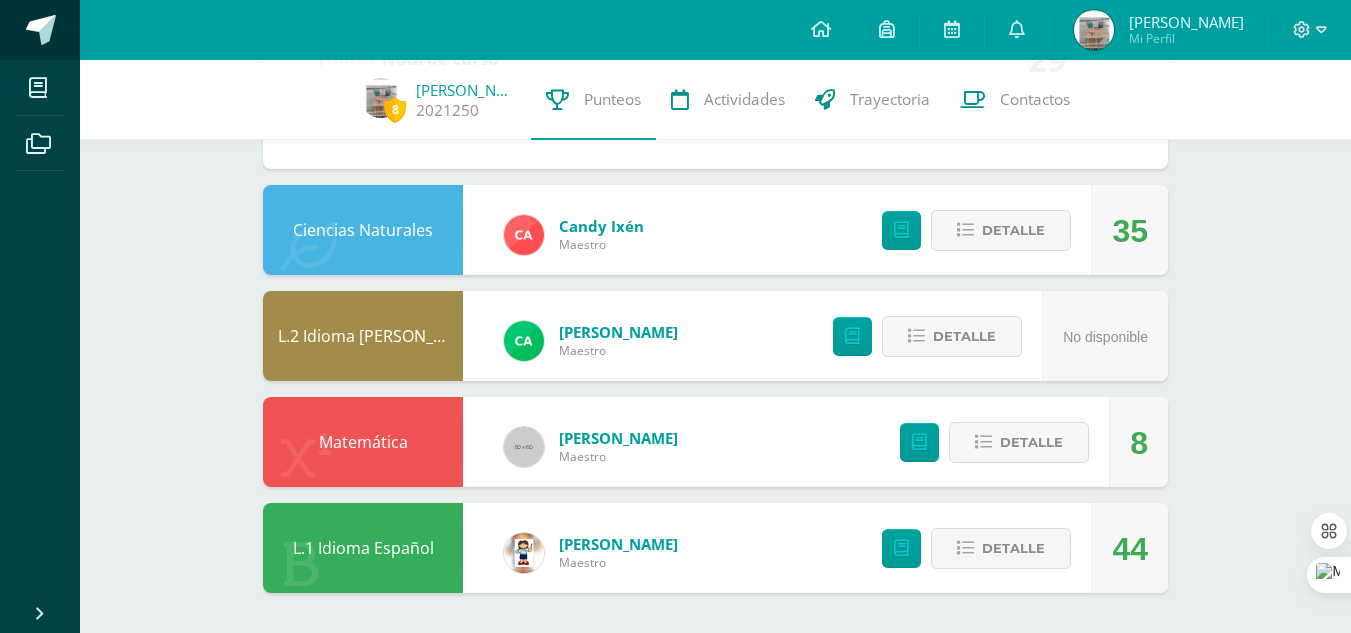 click at bounding box center (41, 30) 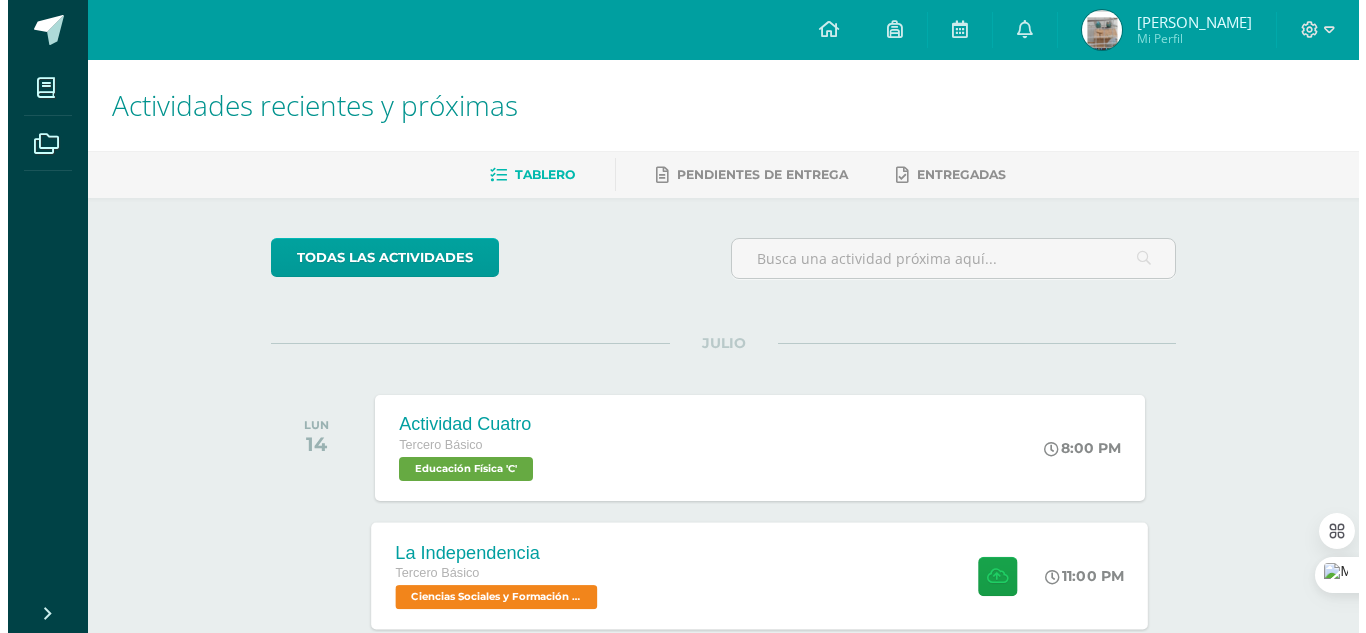 scroll, scrollTop: 104, scrollLeft: 0, axis: vertical 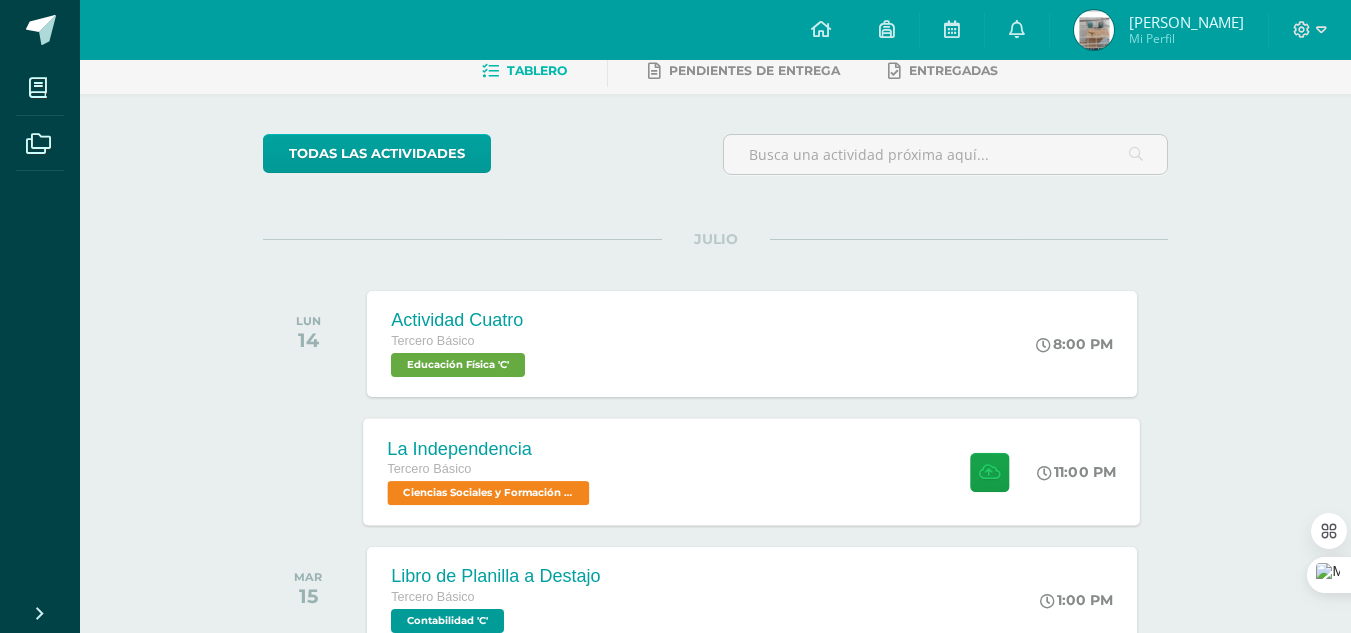 click on "Ciencias Sociales y Formación Ciudadana 'C'" at bounding box center [489, 493] 